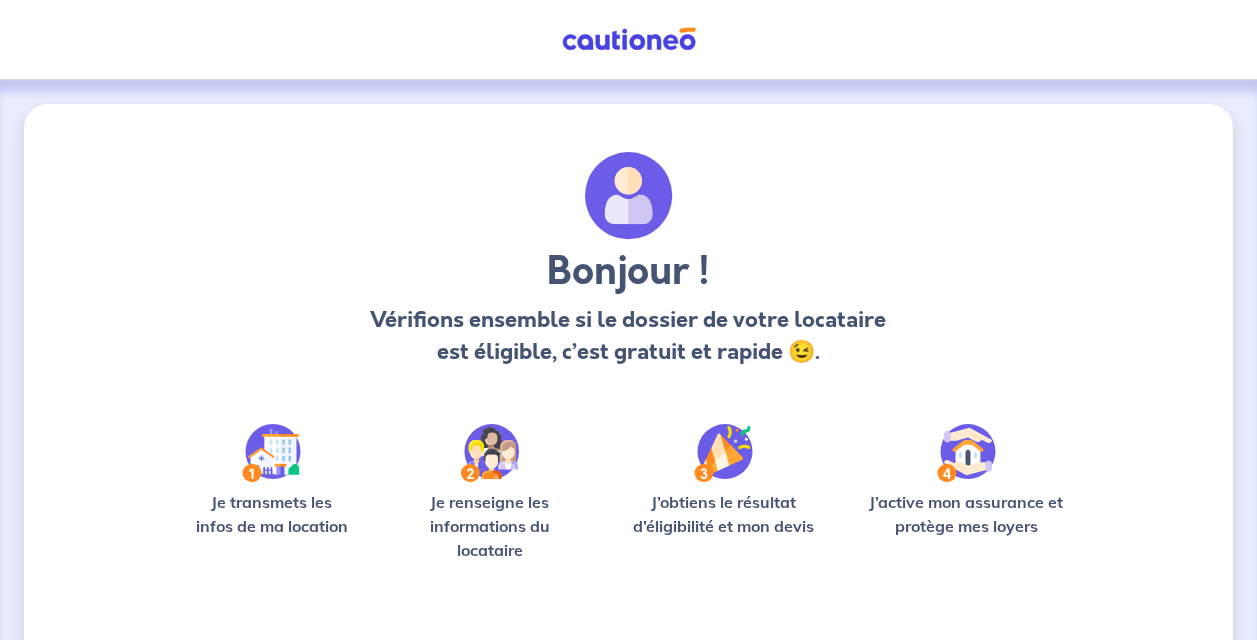 scroll, scrollTop: 0, scrollLeft: 0, axis: both 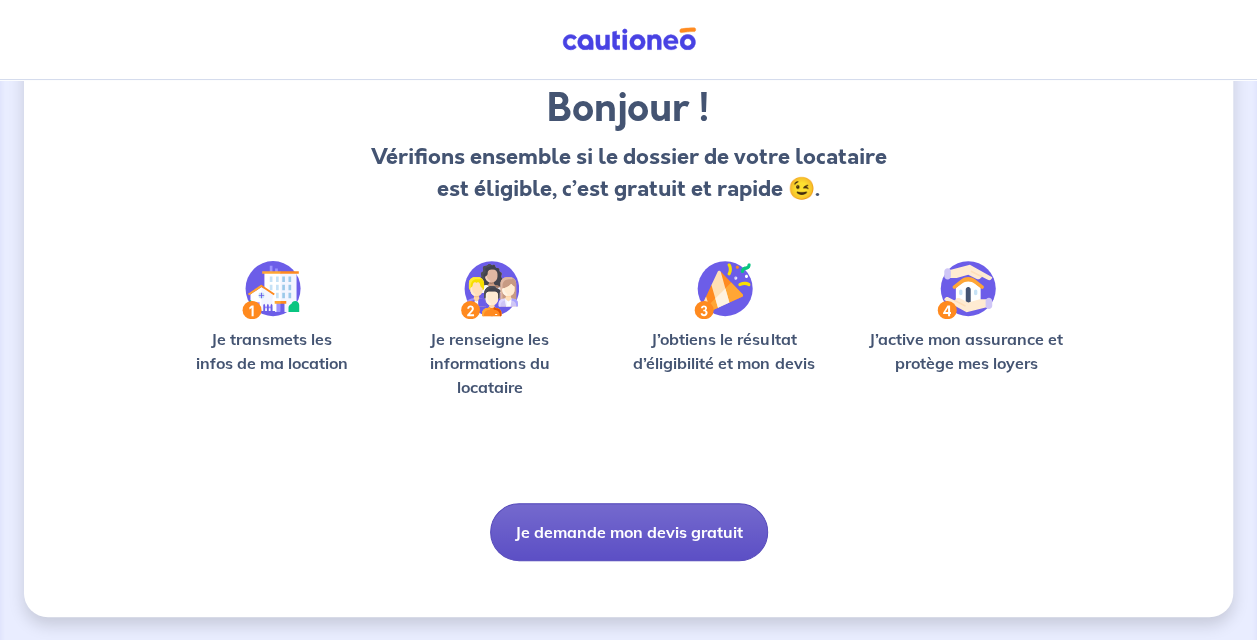 click on "Je demande mon devis gratuit" at bounding box center [629, 532] 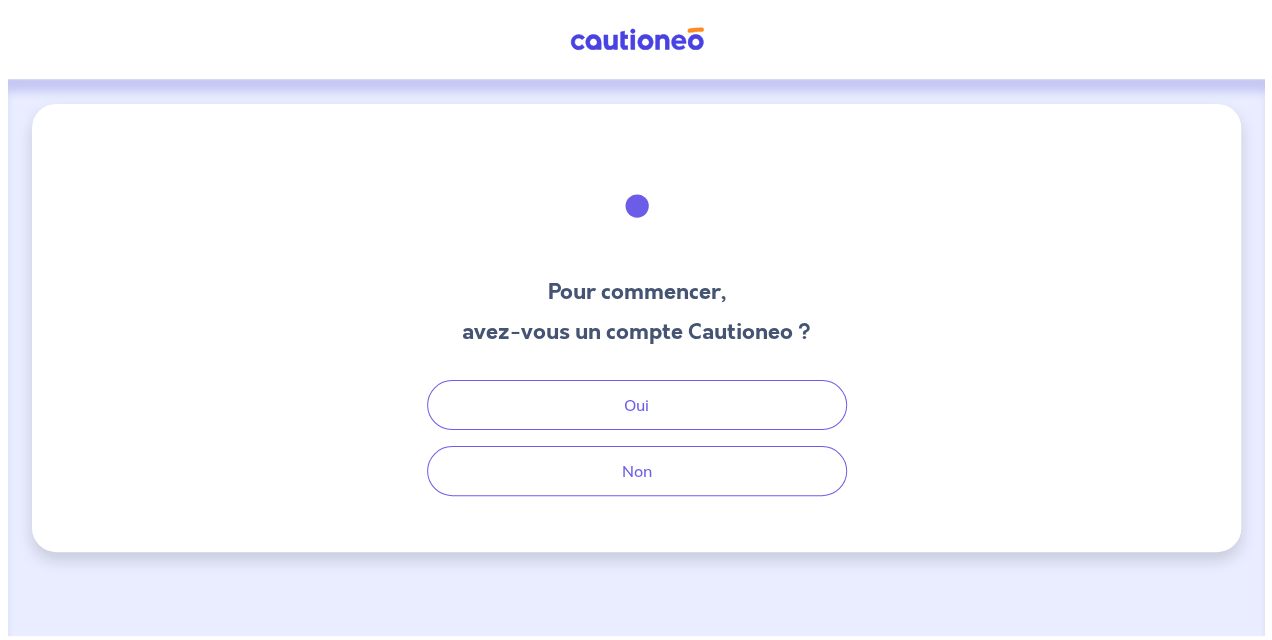 scroll, scrollTop: 0, scrollLeft: 0, axis: both 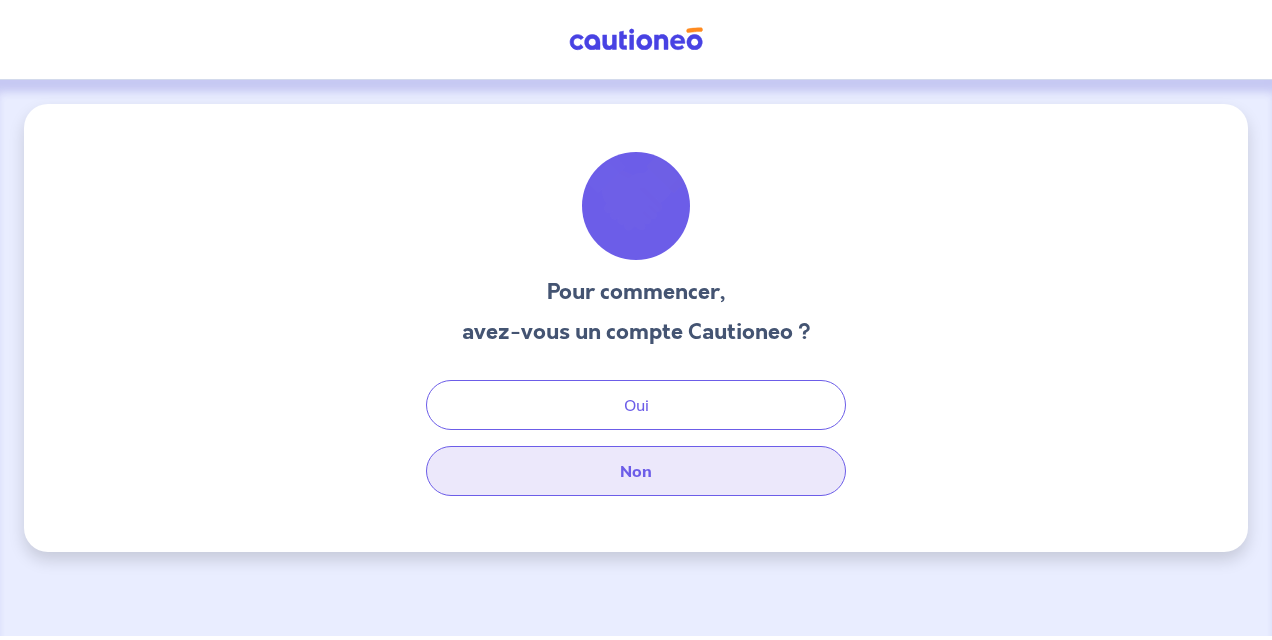 click on "Non" at bounding box center [636, 471] 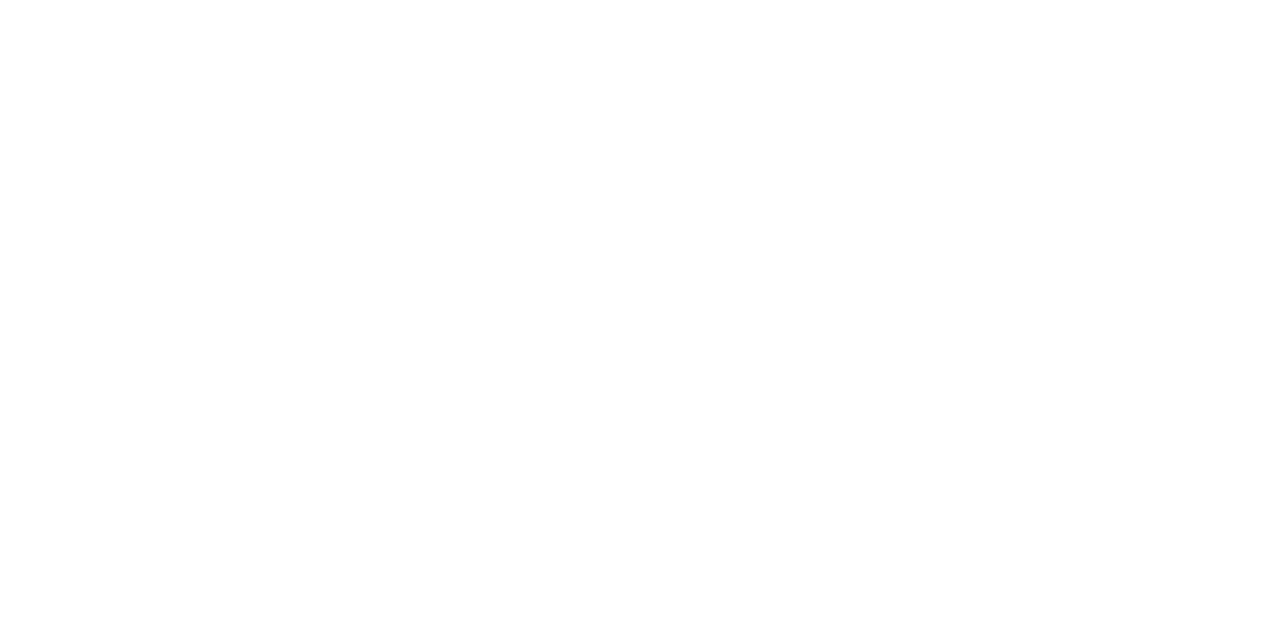 scroll, scrollTop: 0, scrollLeft: 0, axis: both 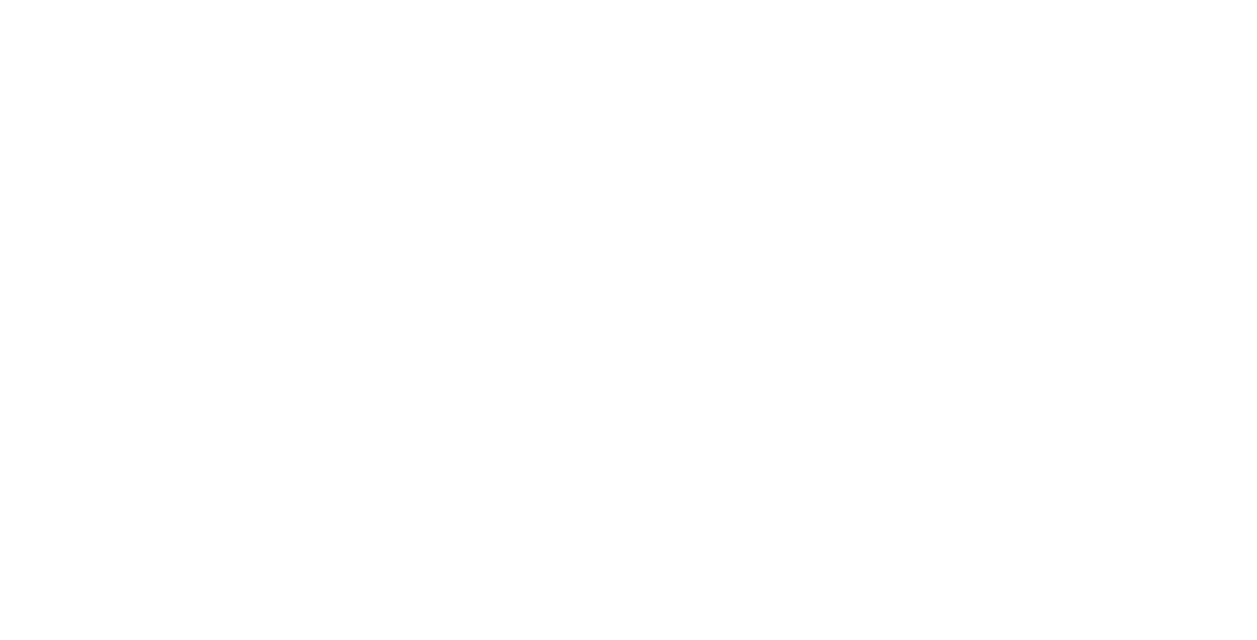 select on "FR" 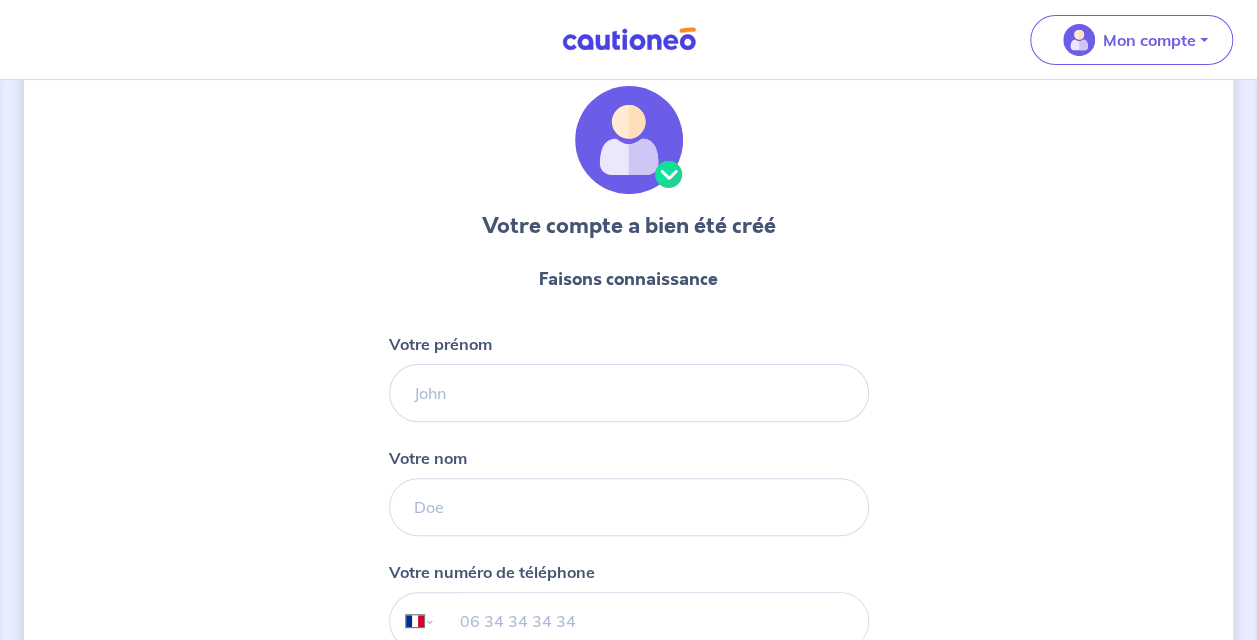 scroll, scrollTop: 67, scrollLeft: 0, axis: vertical 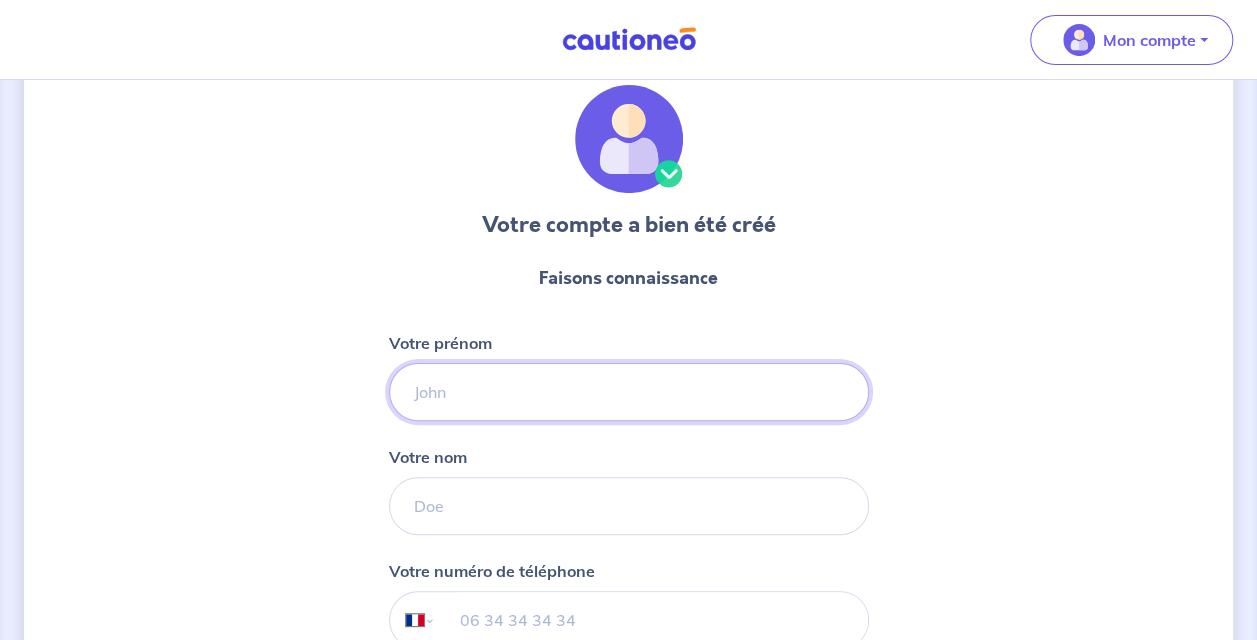 click on "Votre prénom" at bounding box center (629, 392) 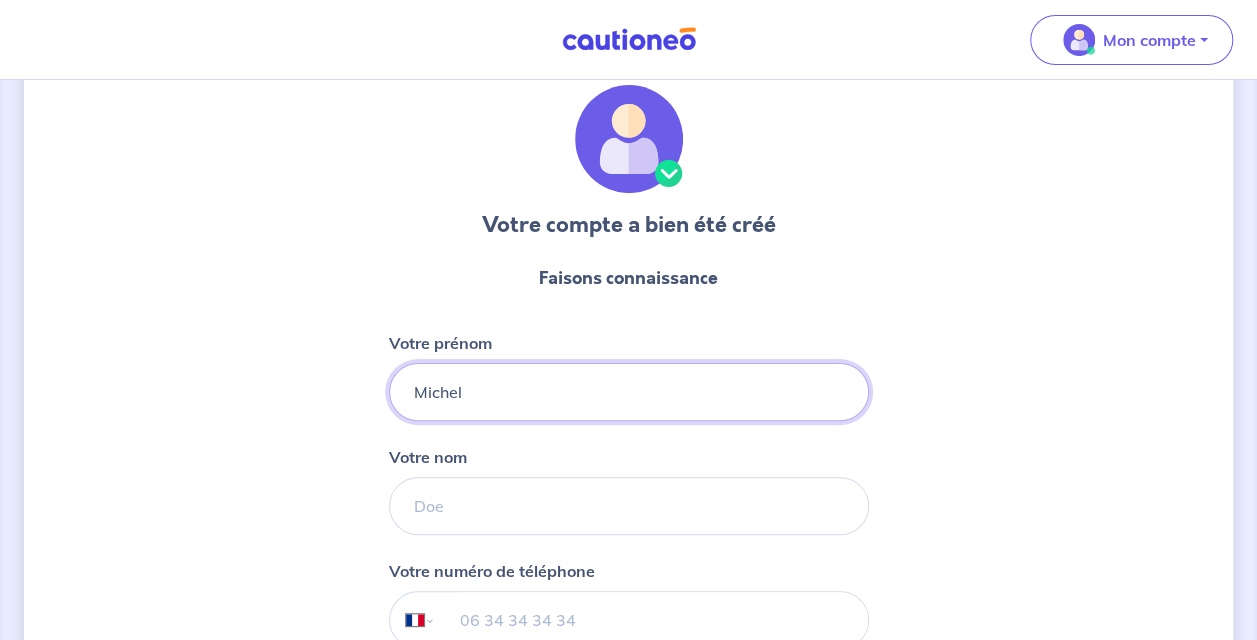 type on "Michel" 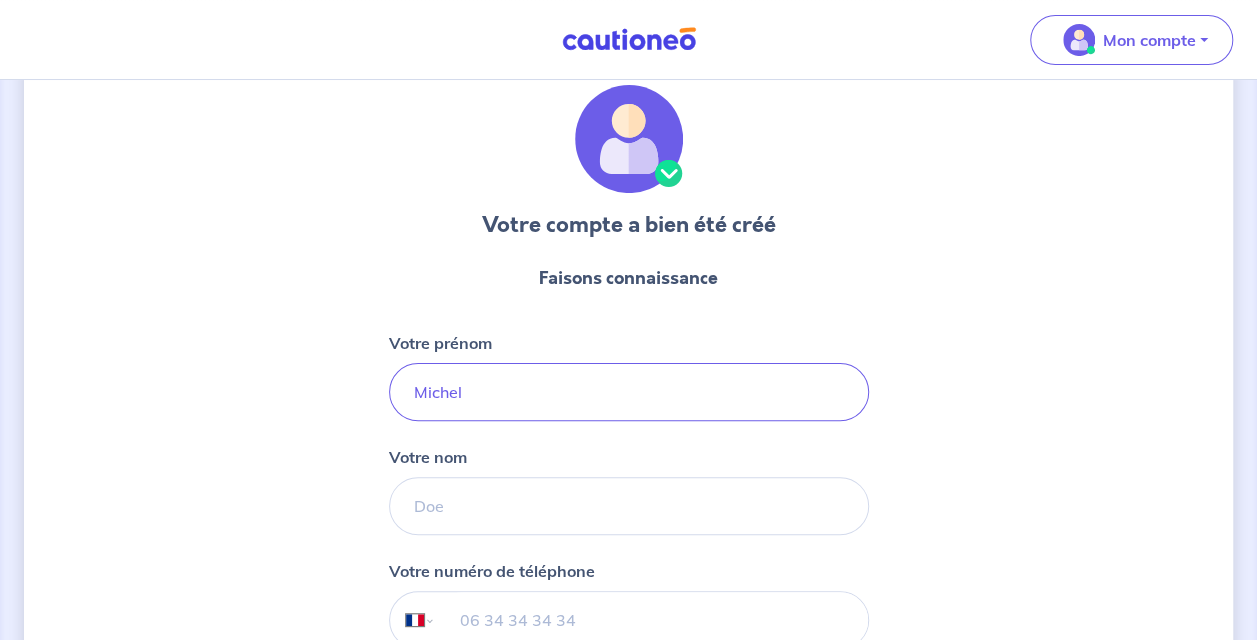 click on "Votre compte a bien été créé Faisons connaissance Votre prénom [FIRST] Votre nom Votre numéro de téléphone International Afghanistan Afrique du Sud Albanie Algérie Allemagne Andorre Angola Anguilla Antigua et Barbuda Arabie Saoudite Argentine Arménie Aruba Australie Autriche Azerbaïdjan Bahamas Bahrain Bangladesh Barbade Belgique Belize Bénin Bermudes Bhoutan Biélorussie Bolivie Bosnie-Herzégovine Botswana Brésil Brunéi Bulgarie Burkina Faso Burundi Cambodge Cameroun Canada Cayman Centrafrique Chili Chine (République populaire) Chypre Colombie Comores Congo (République) Corée, République (Corée du Sud) Corée, République populaire démocratique (Corée du Nord) Costa Rica Côte d'Ivoire Croatie Cuba Curaçao Danemark Djibouti Dominicaine (République) Dominique Egypte El Salvador Émirats Arabes Unis Equateur Erythrée Espagne Estonie États-Unis d'Amérique Ethiopie ex-République yougoslave de Macédoine Fidji Finlande France Gabon Gambie Géorgie Ghana Gibraltar" at bounding box center [628, 444] 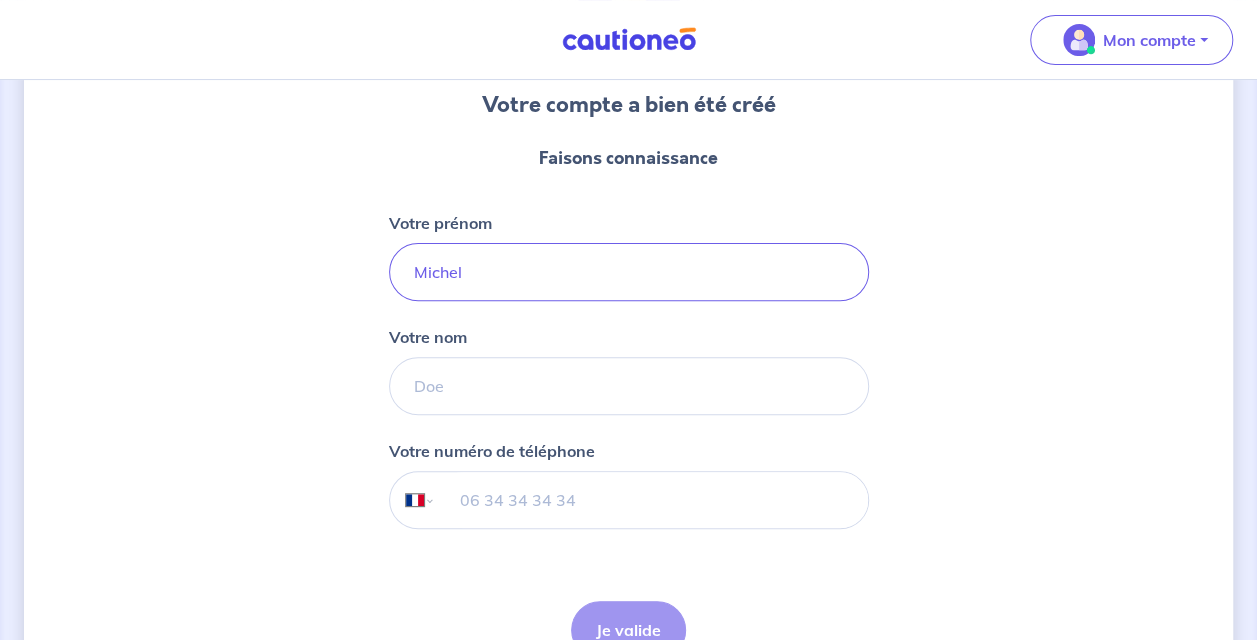 scroll, scrollTop: 189, scrollLeft: 0, axis: vertical 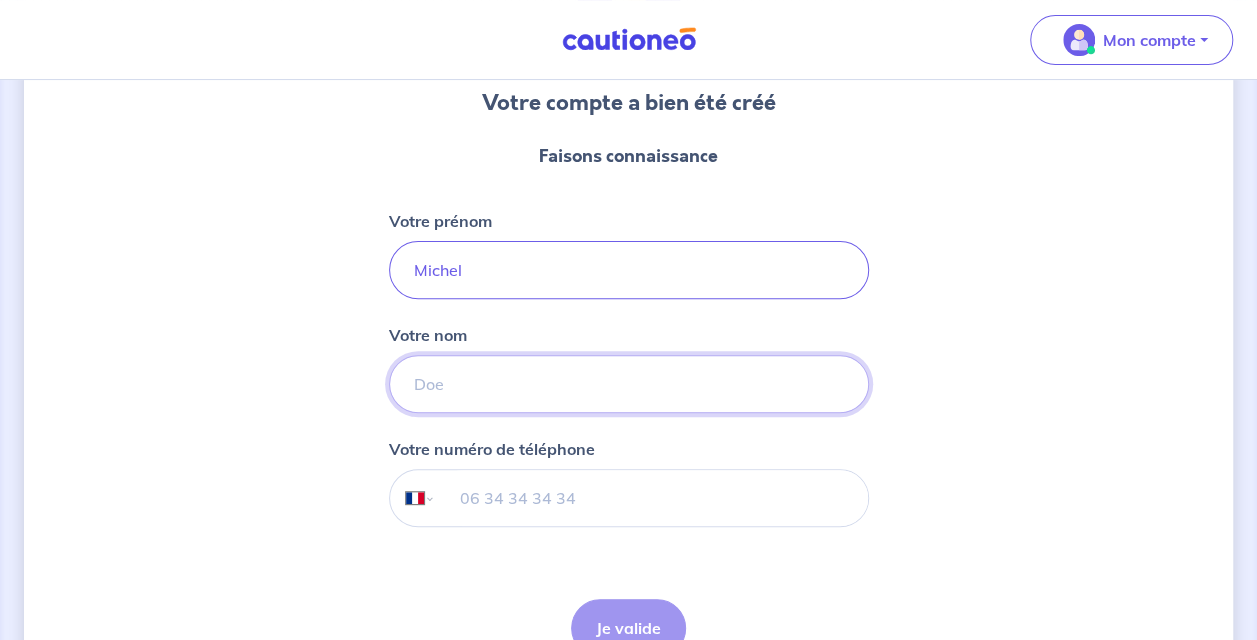 click on "Votre nom" at bounding box center (629, 384) 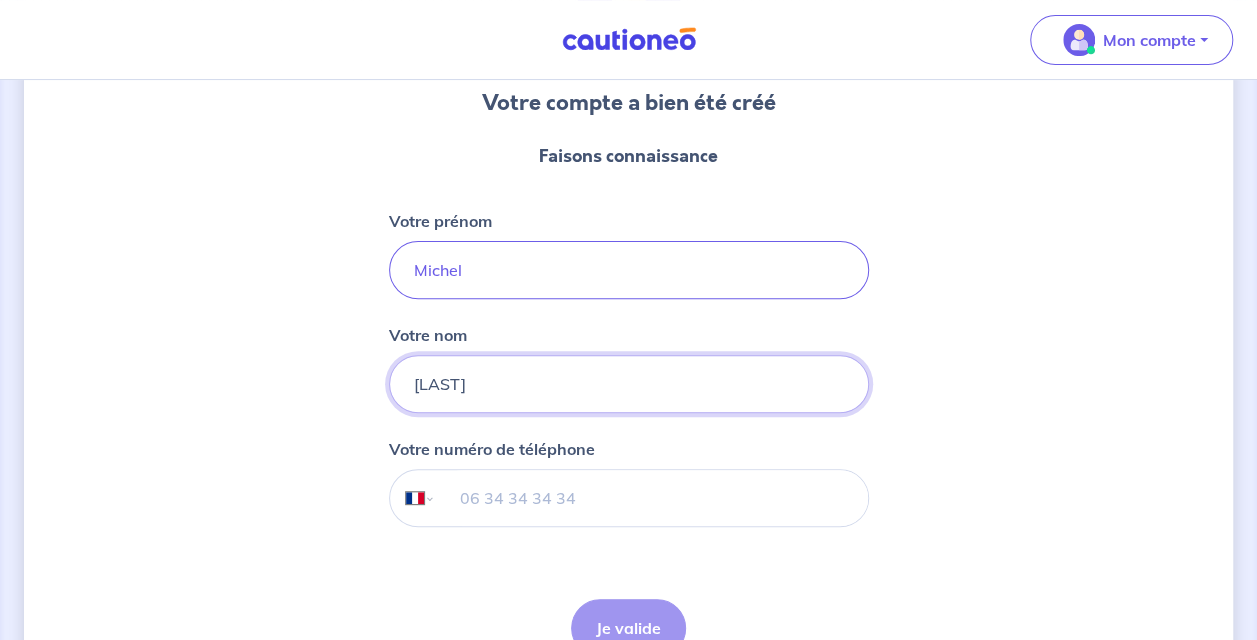 scroll, scrollTop: 0, scrollLeft: 0, axis: both 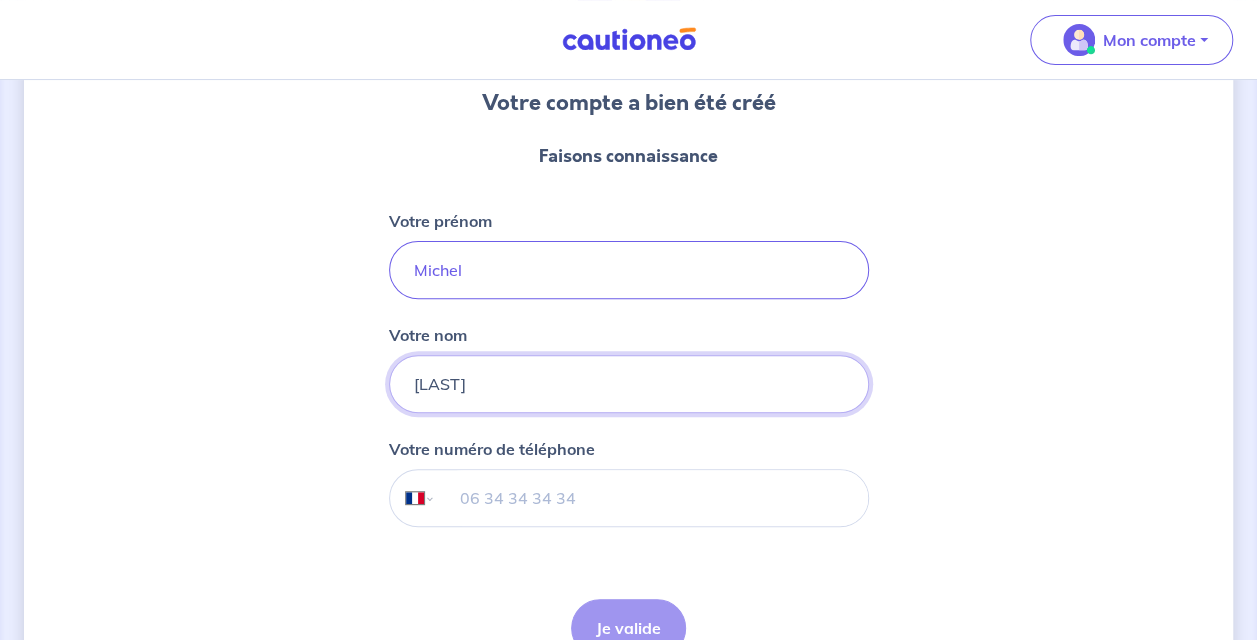 type on "[LAST]" 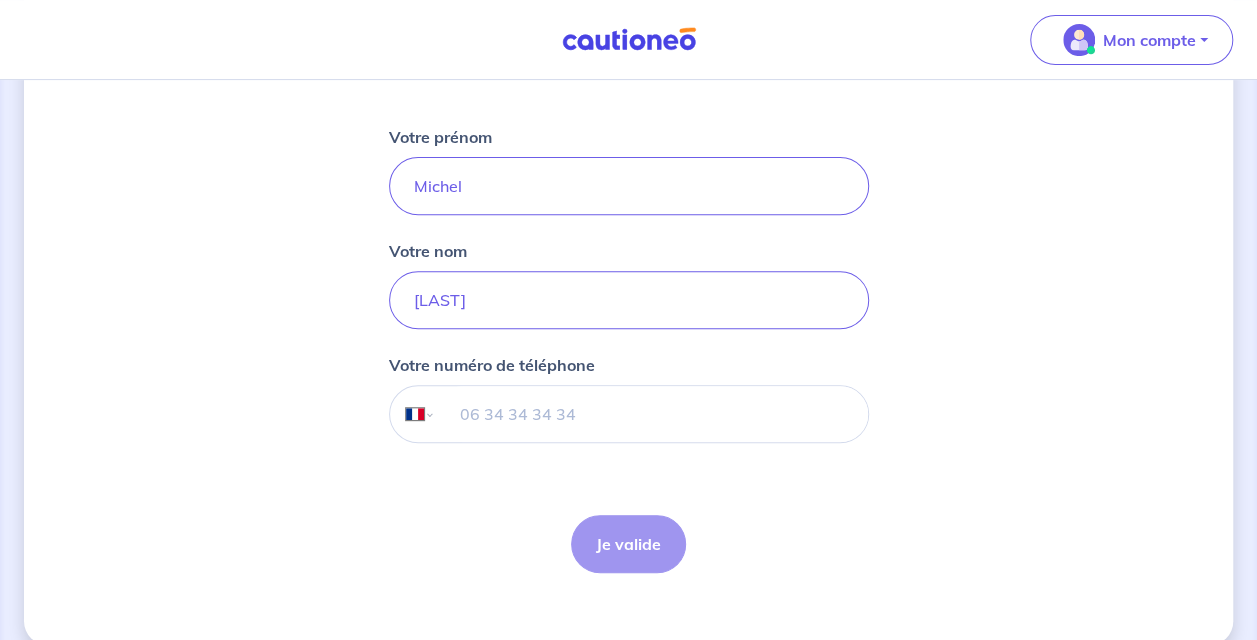scroll, scrollTop: 267, scrollLeft: 0, axis: vertical 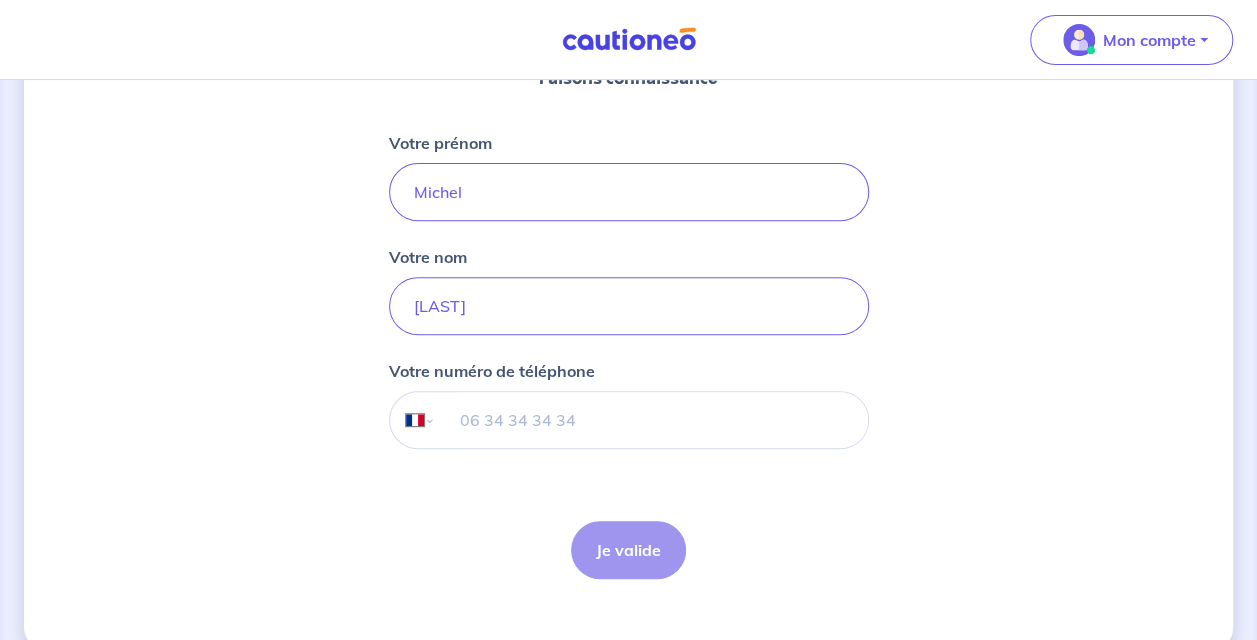 click at bounding box center [651, 420] 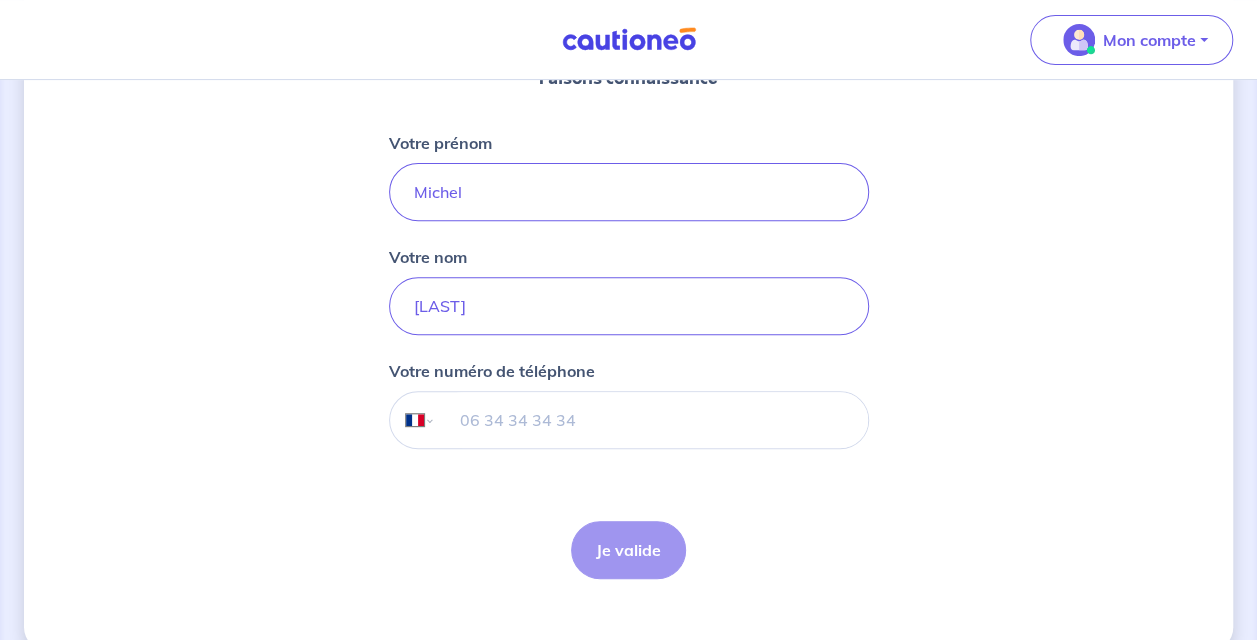 type on "[PHONE]" 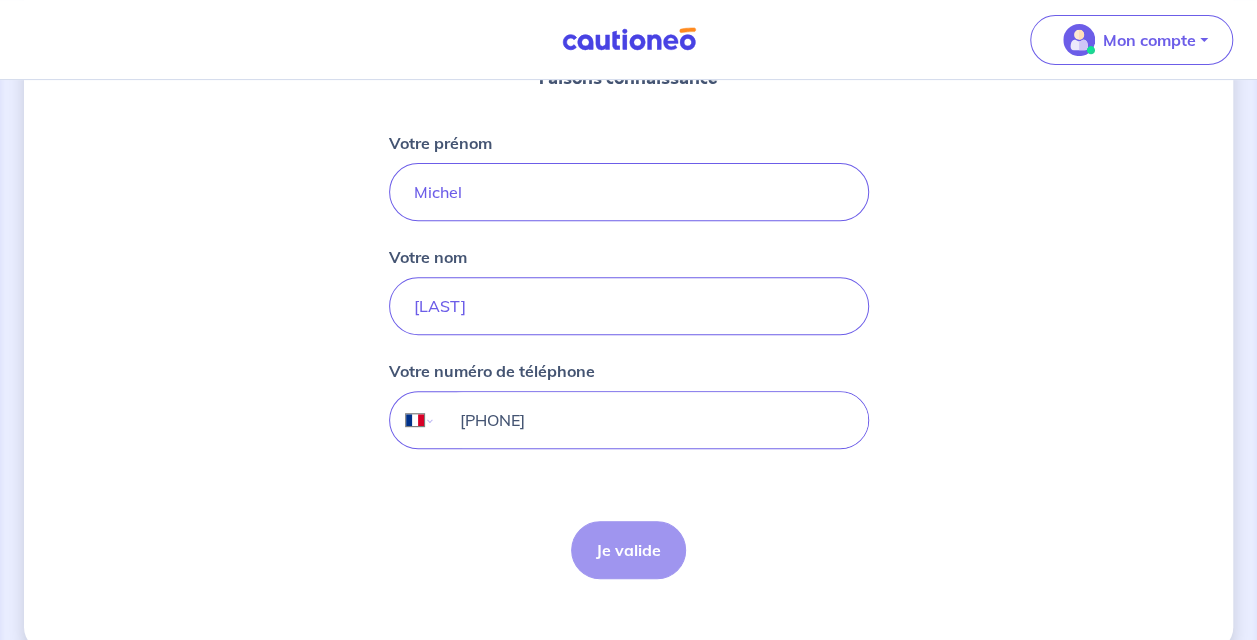 select on "IN" 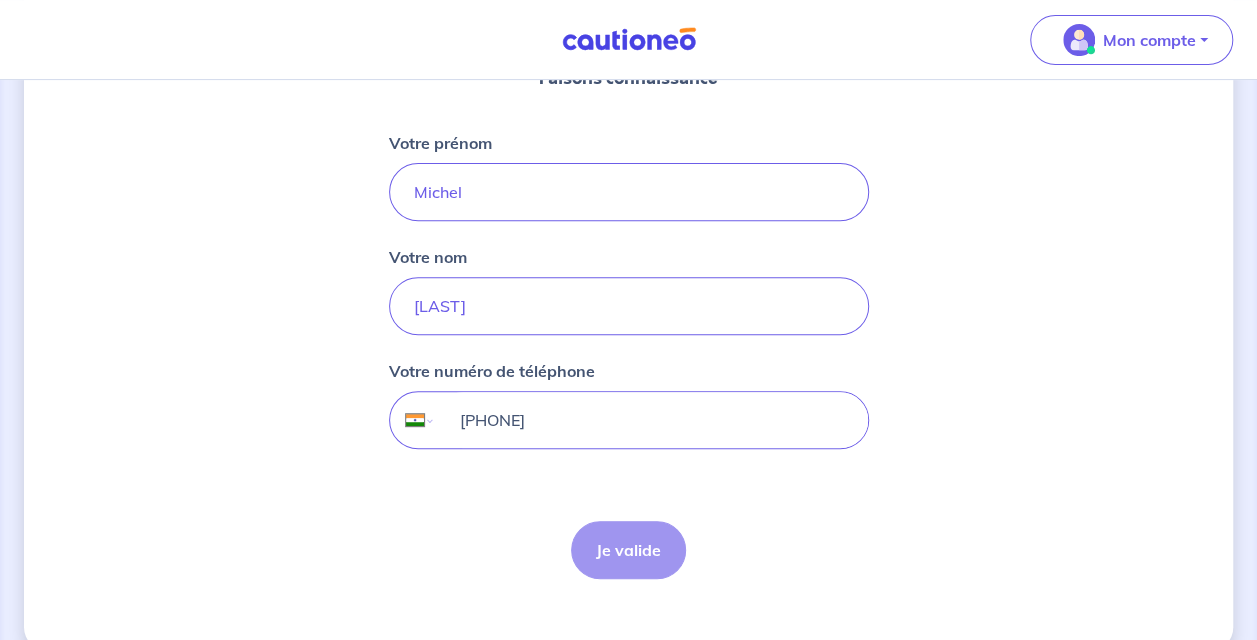 type on "[PHONE]" 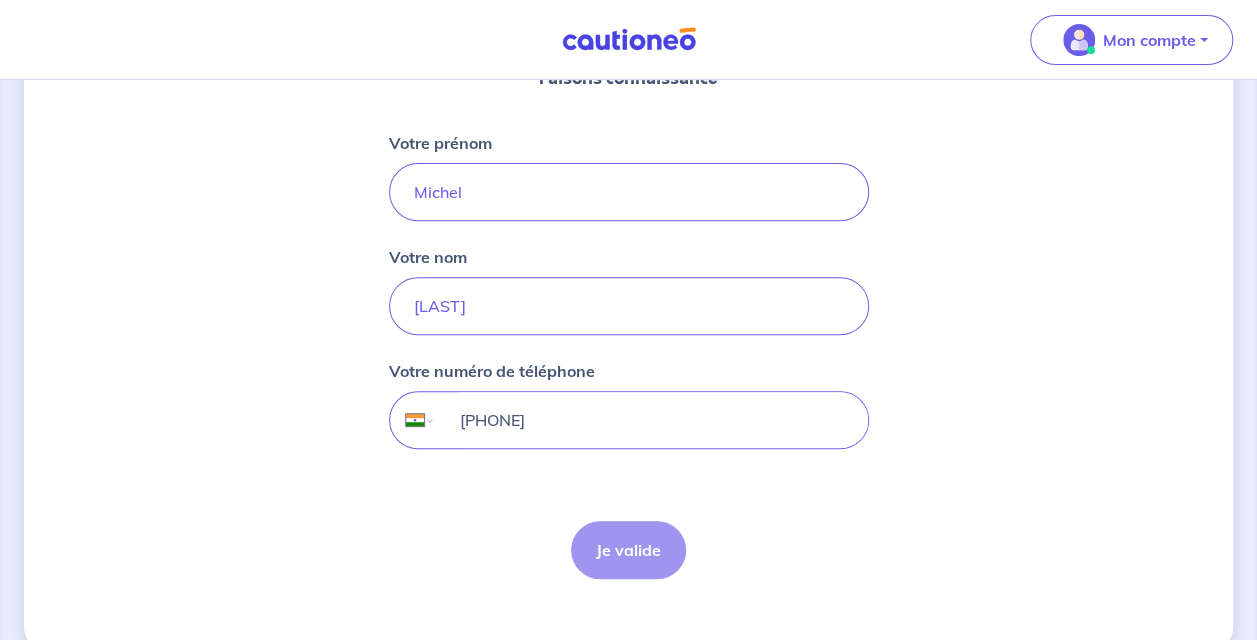 select on "ZZ" 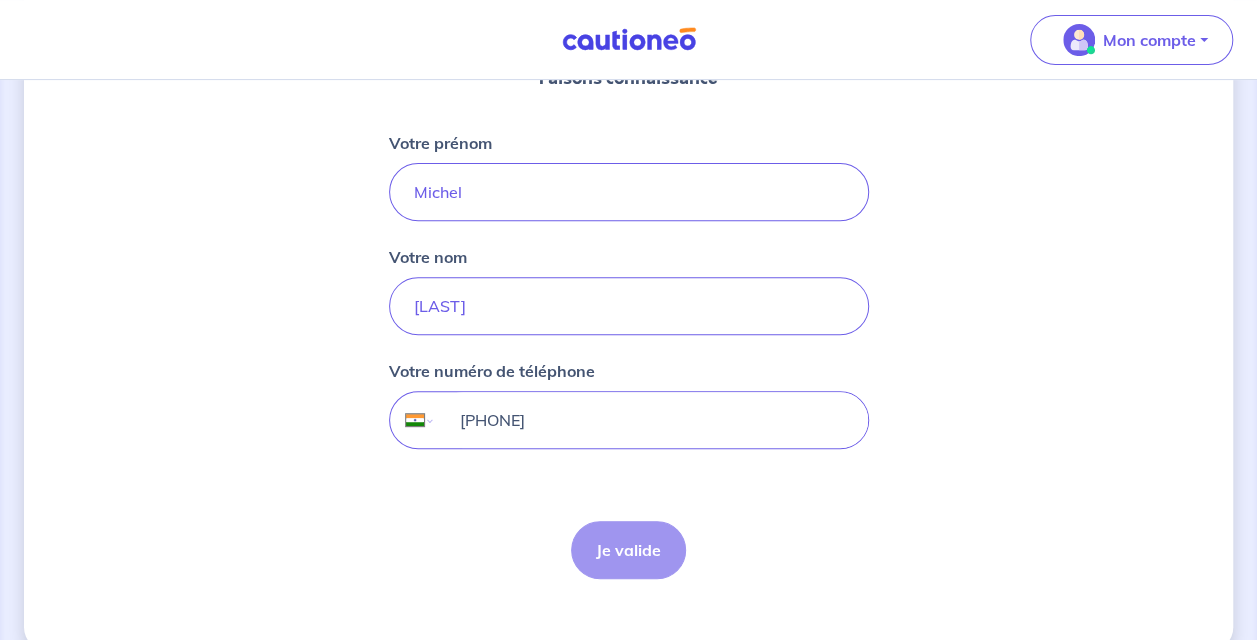 type on "+" 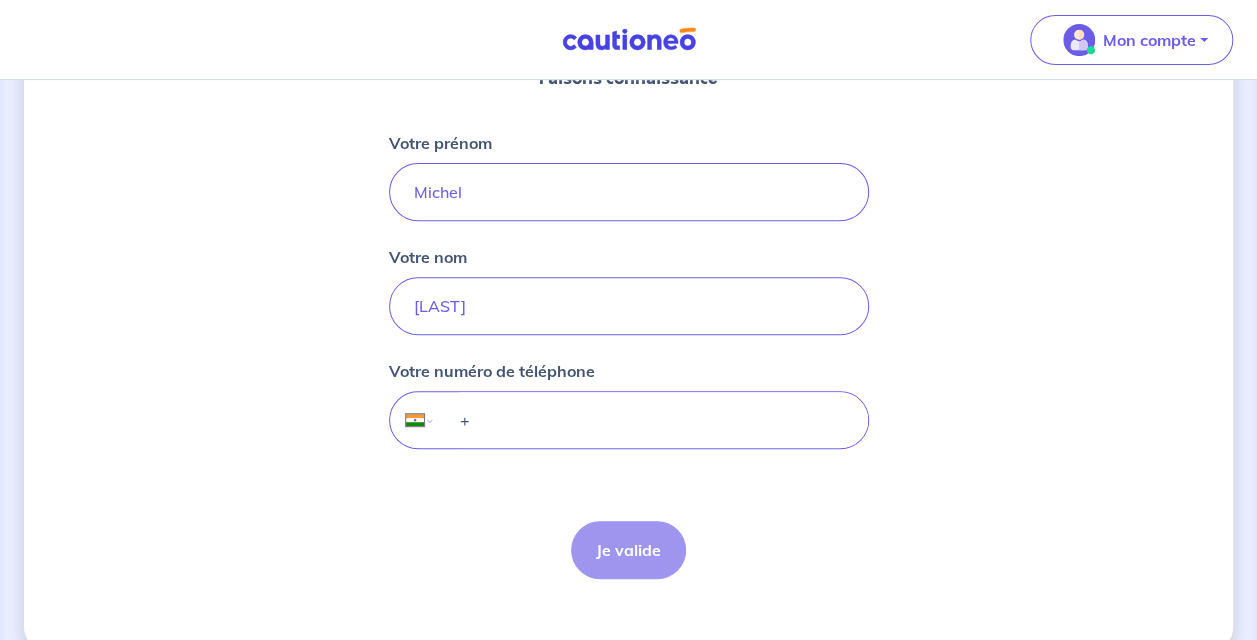 select on "FR" 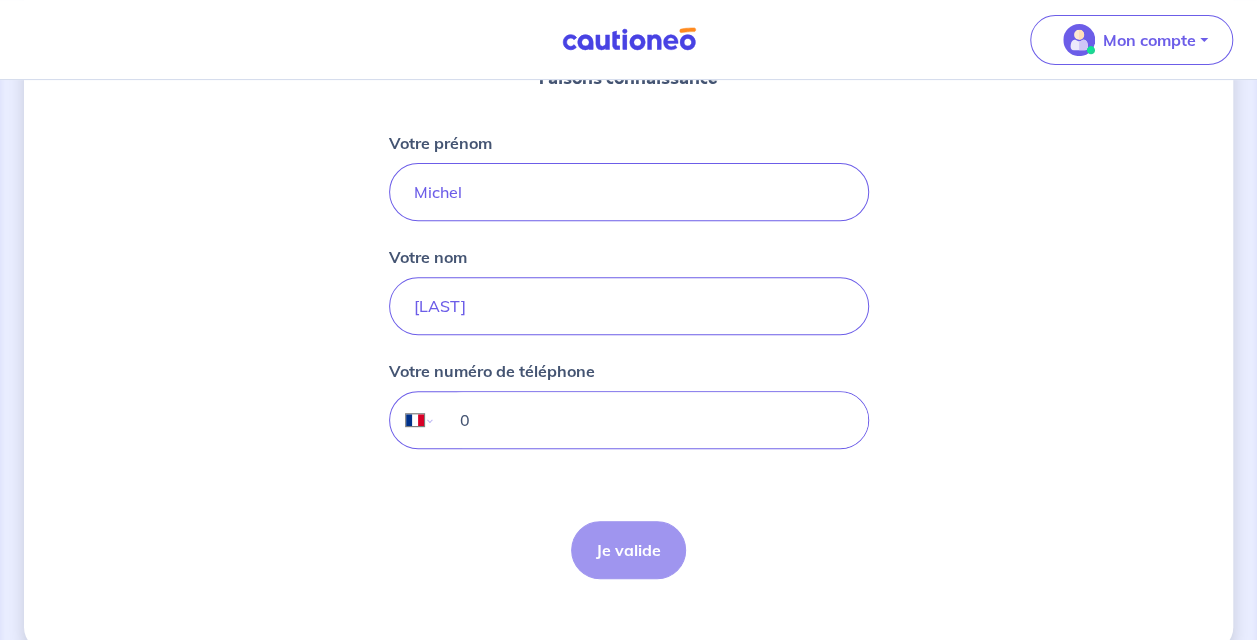 type on "[PHONE]" 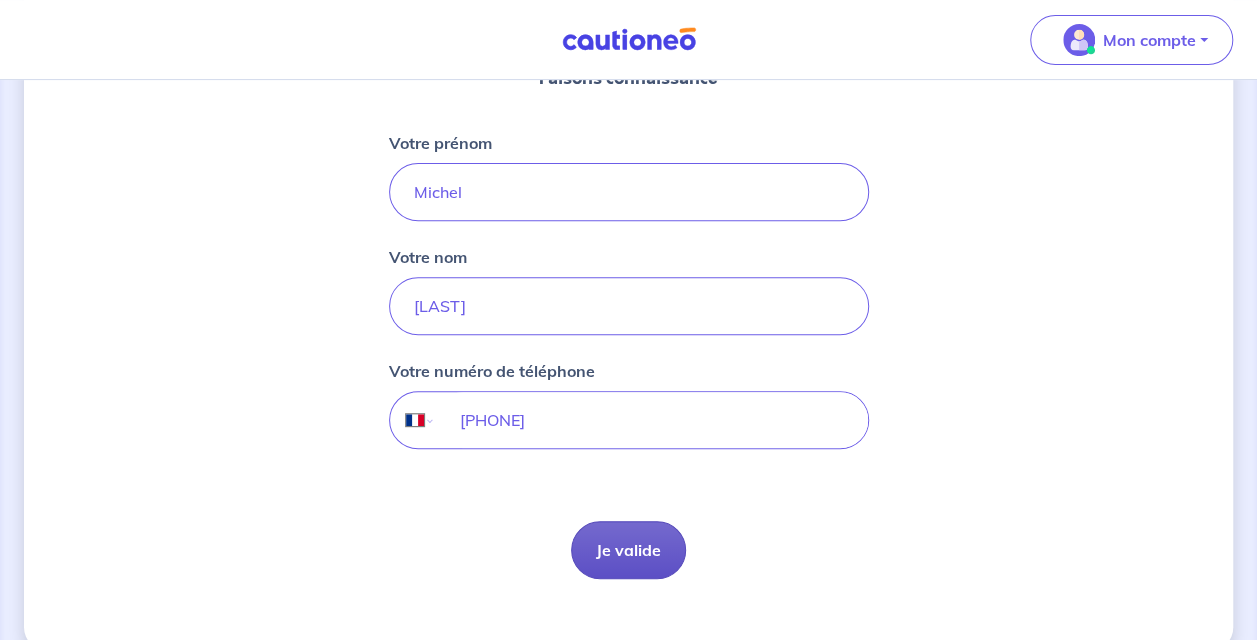 click on "Je valide" at bounding box center [628, 550] 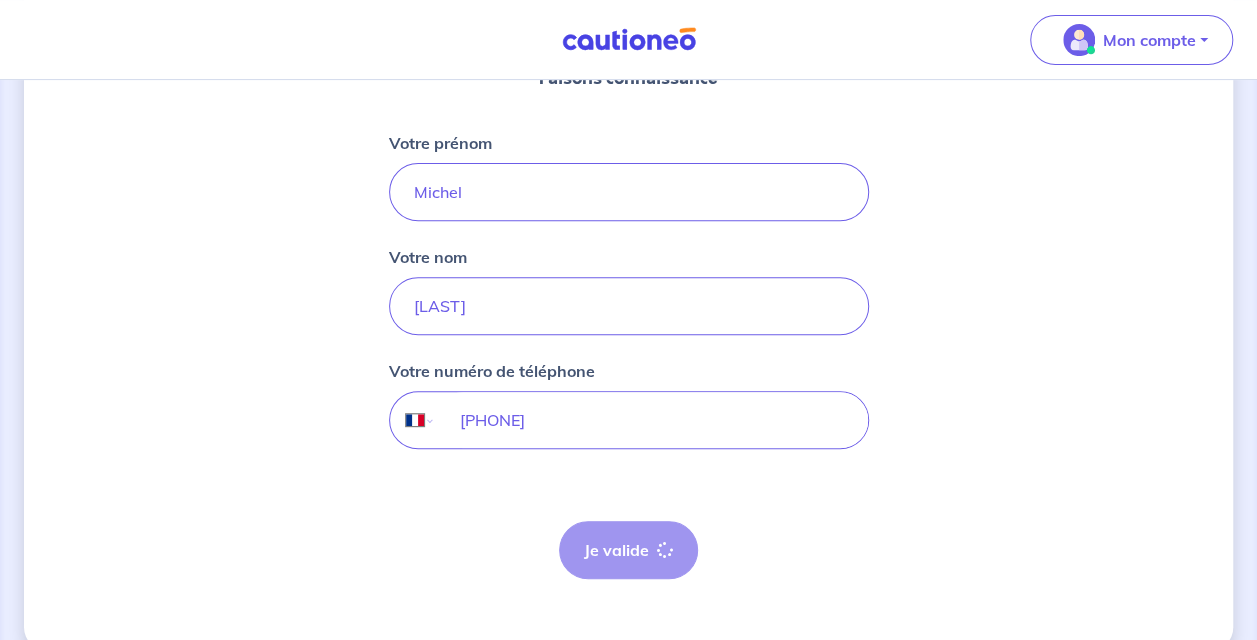 scroll, scrollTop: 0, scrollLeft: 0, axis: both 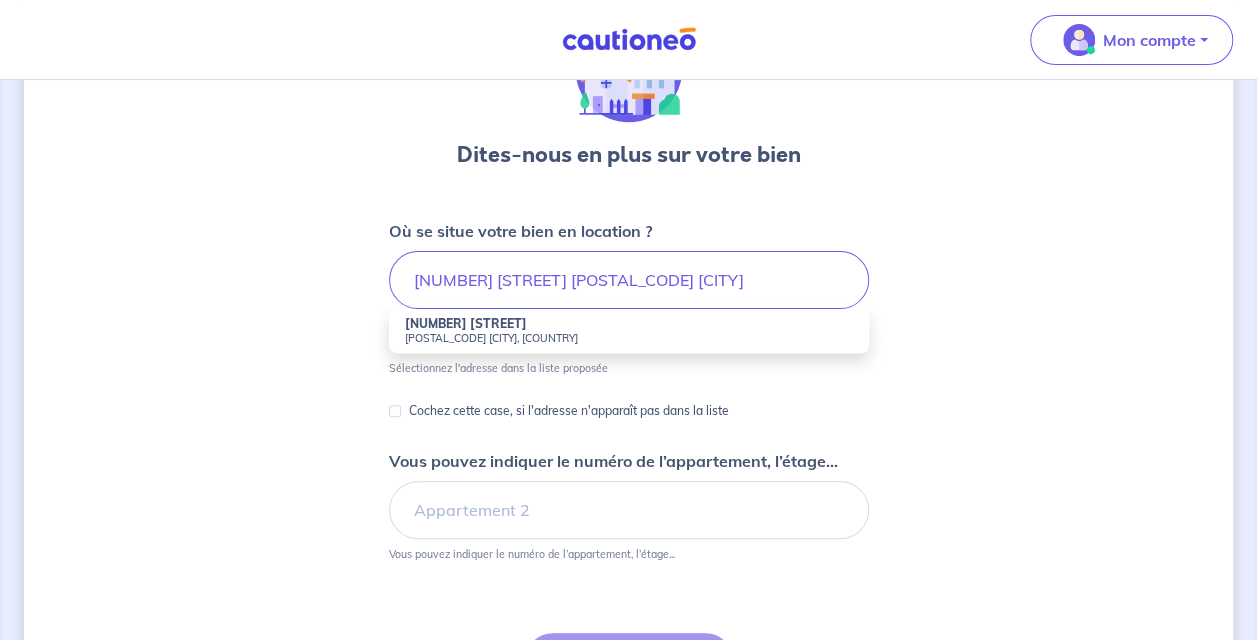 click on "[POSTAL_CODE] [CITY], [COUNTRY]" at bounding box center (629, 338) 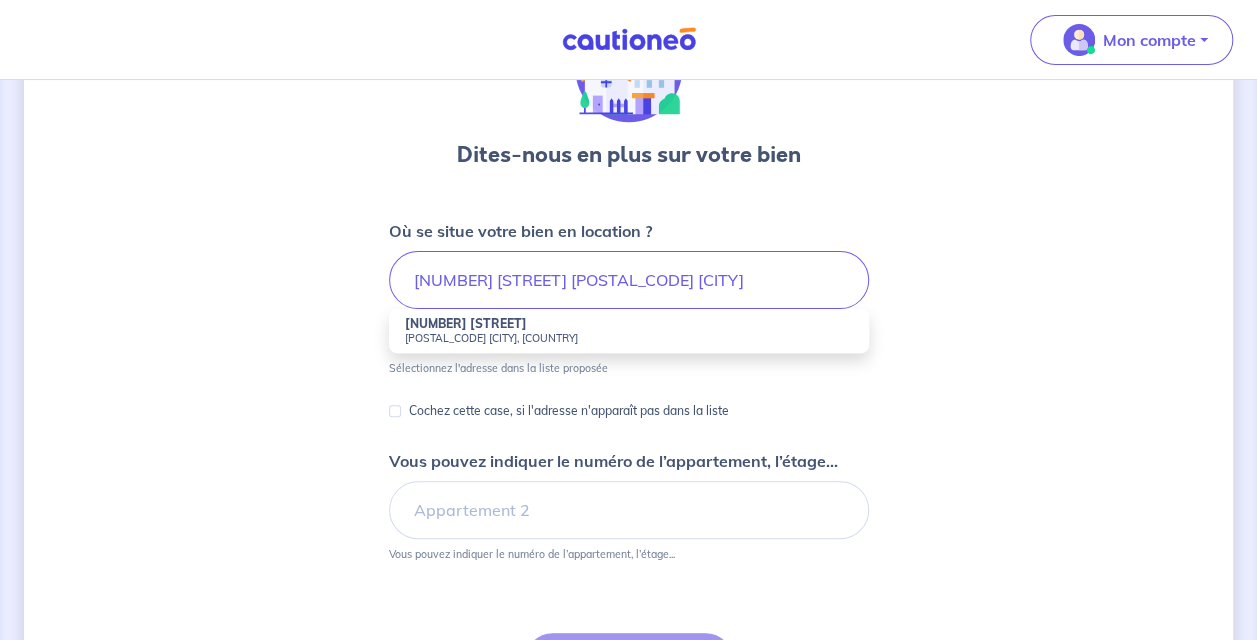 type on "[NUMBER] [STREET], [POSTAL_CODE] [CITY], [COUNTRY]" 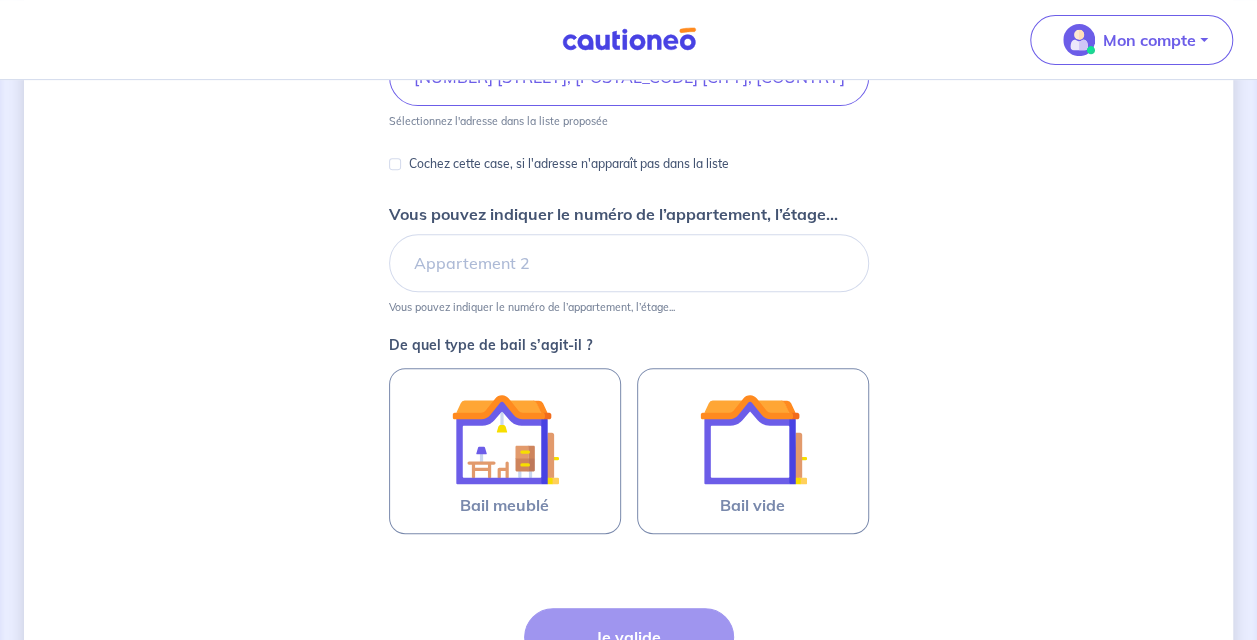 scroll, scrollTop: 341, scrollLeft: 0, axis: vertical 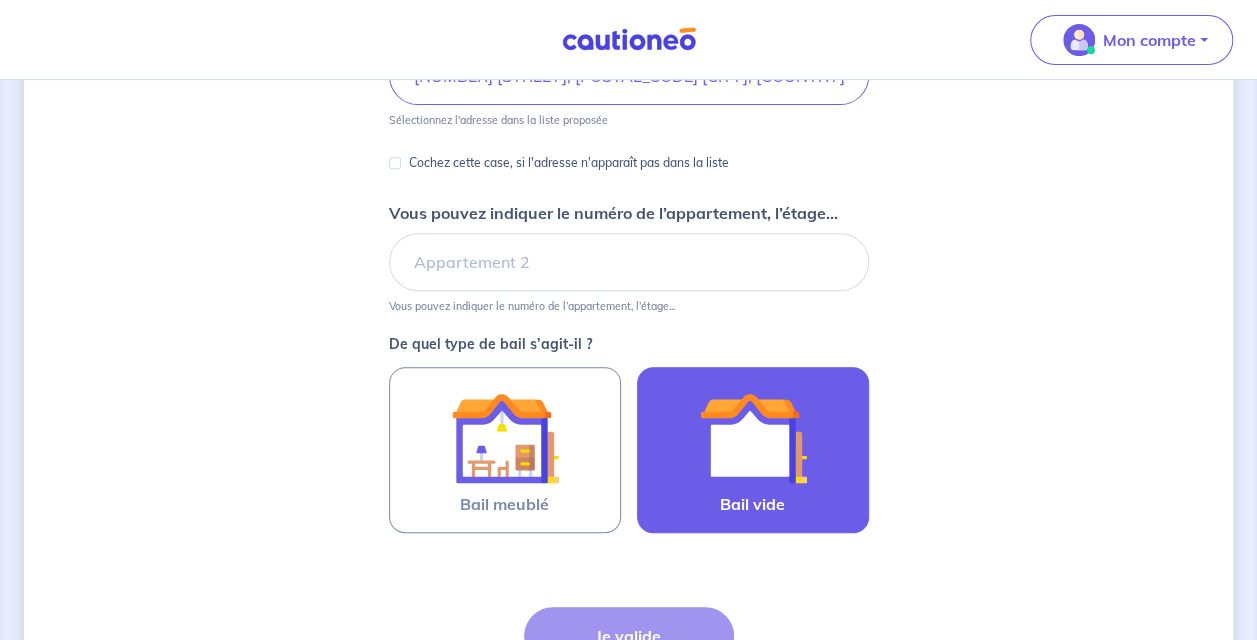 click at bounding box center (753, 438) 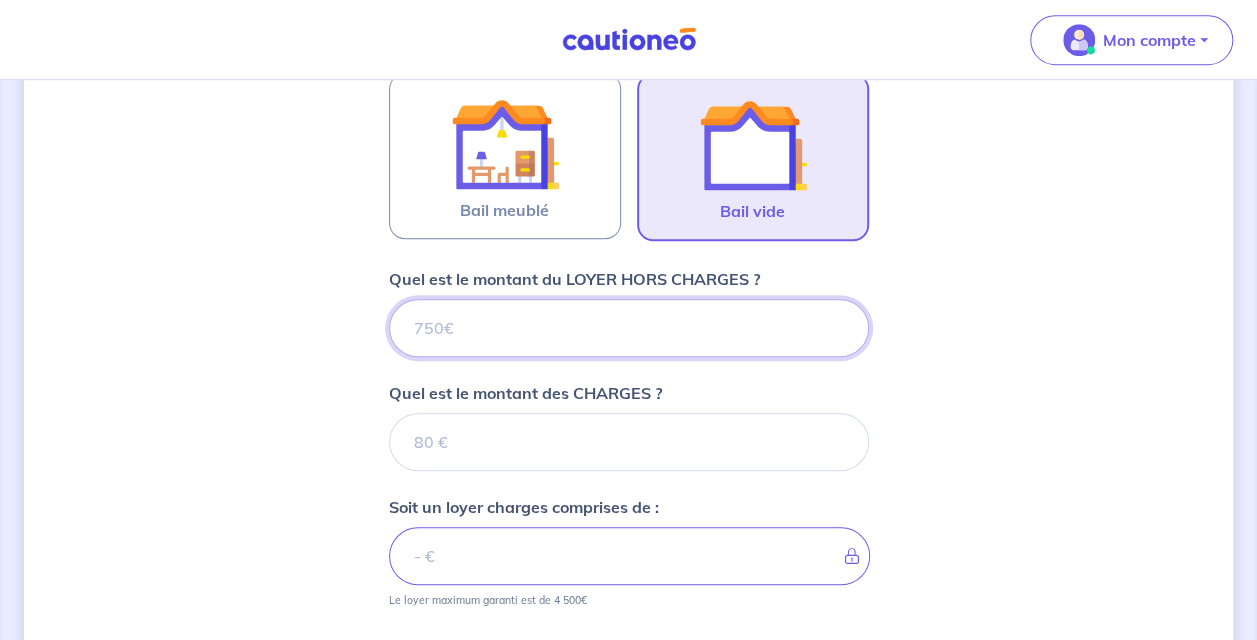 scroll, scrollTop: 636, scrollLeft: 0, axis: vertical 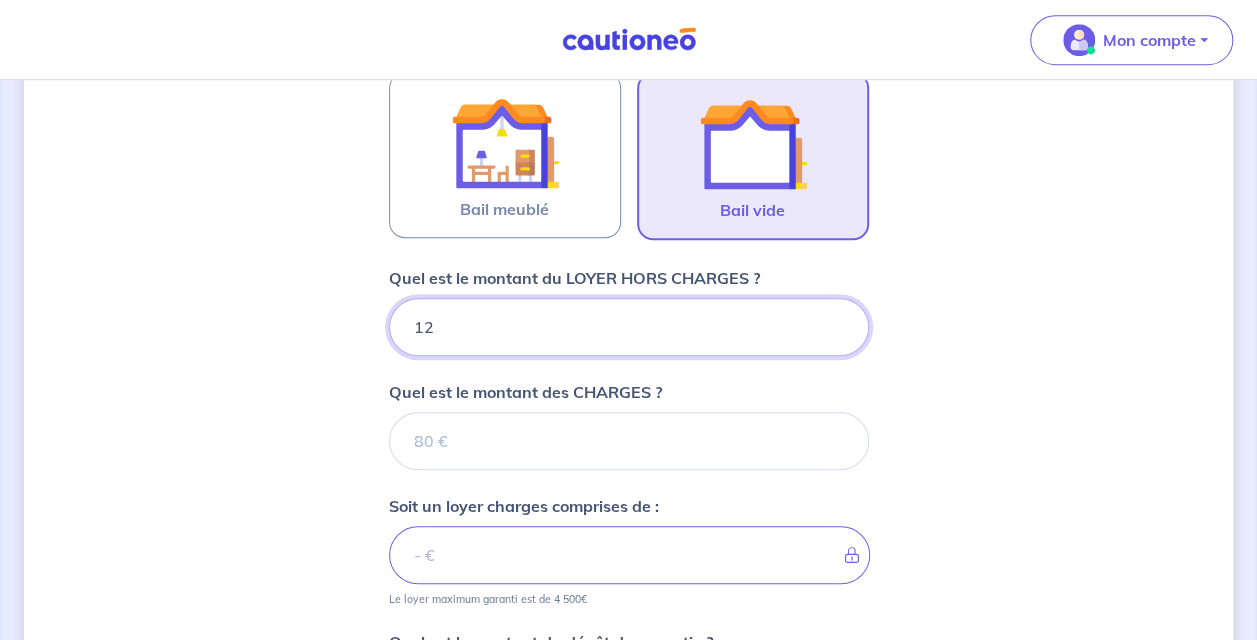 type on "[PRICE]" 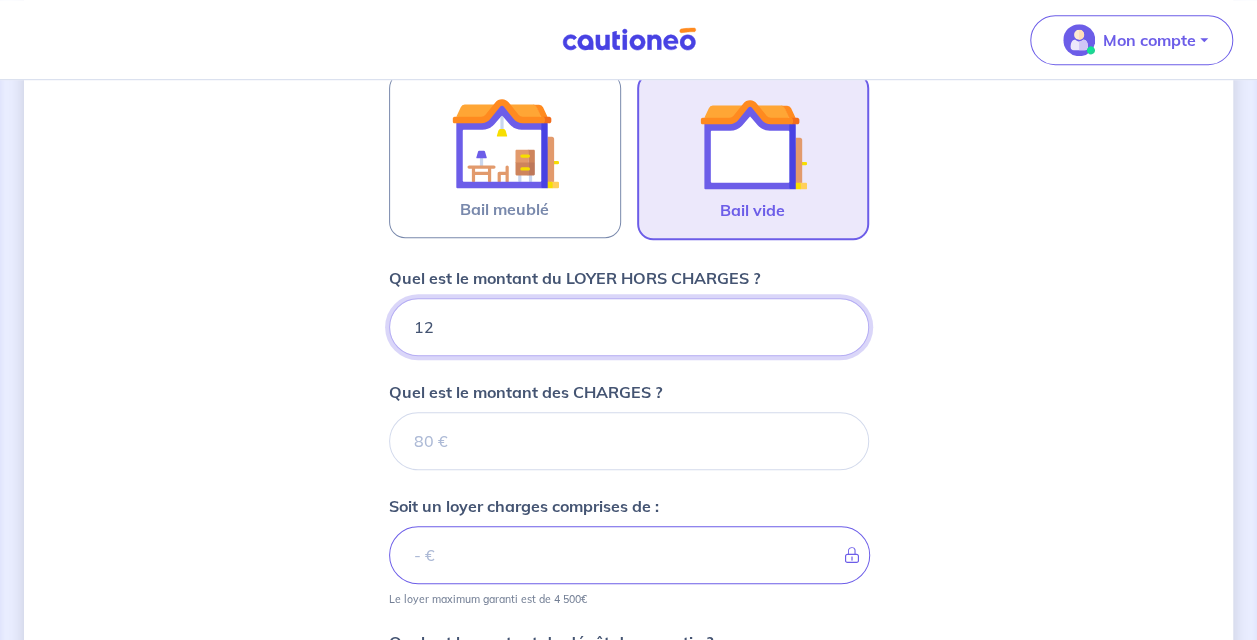 type 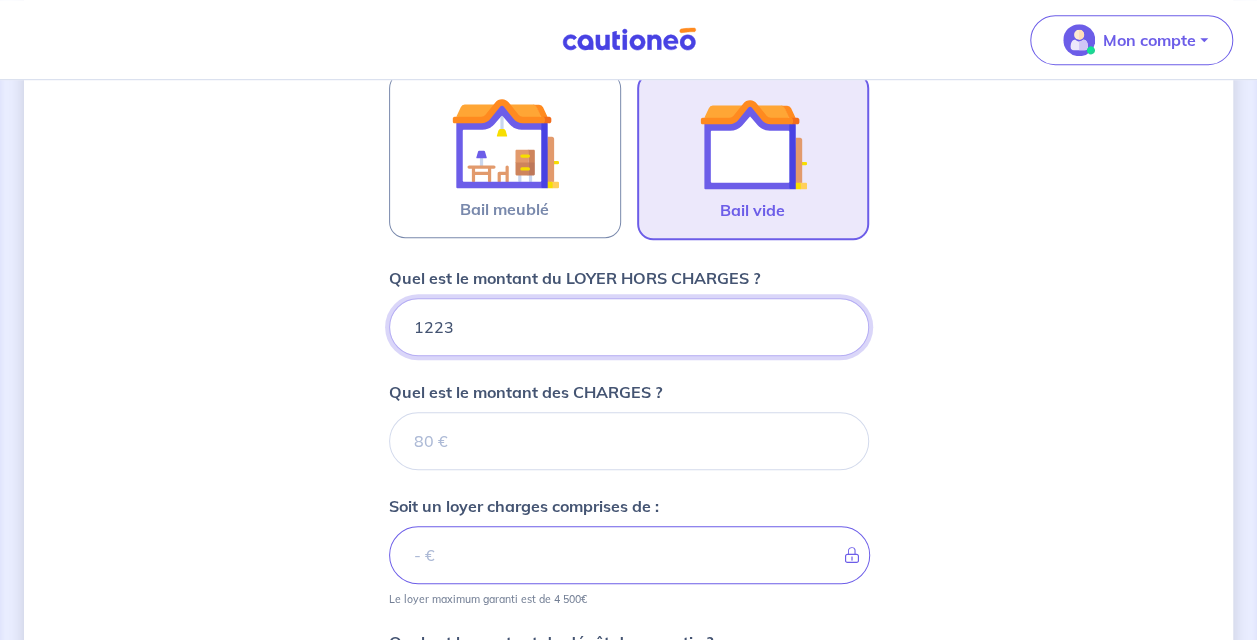 type 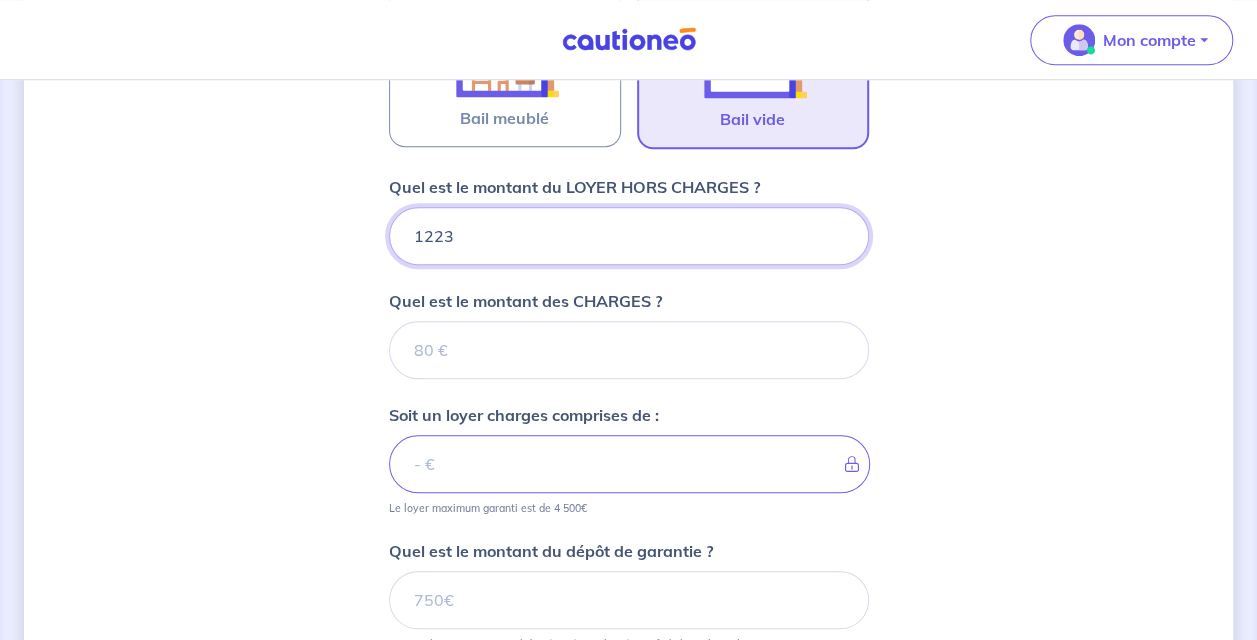 scroll, scrollTop: 728, scrollLeft: 0, axis: vertical 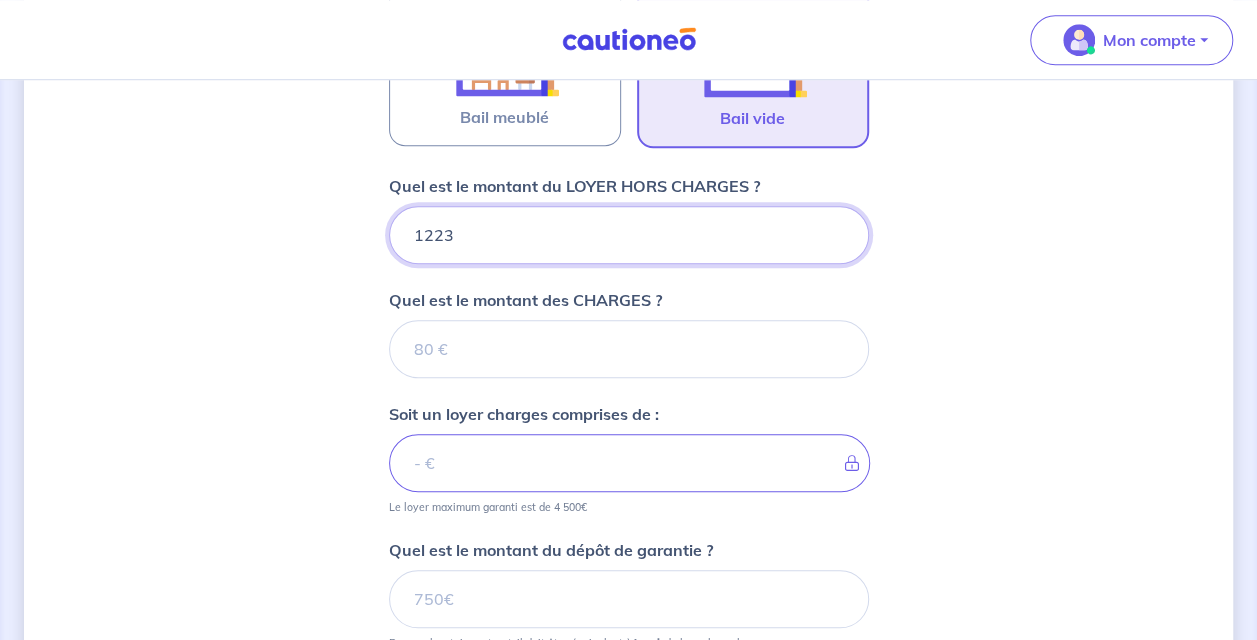 type on "1223" 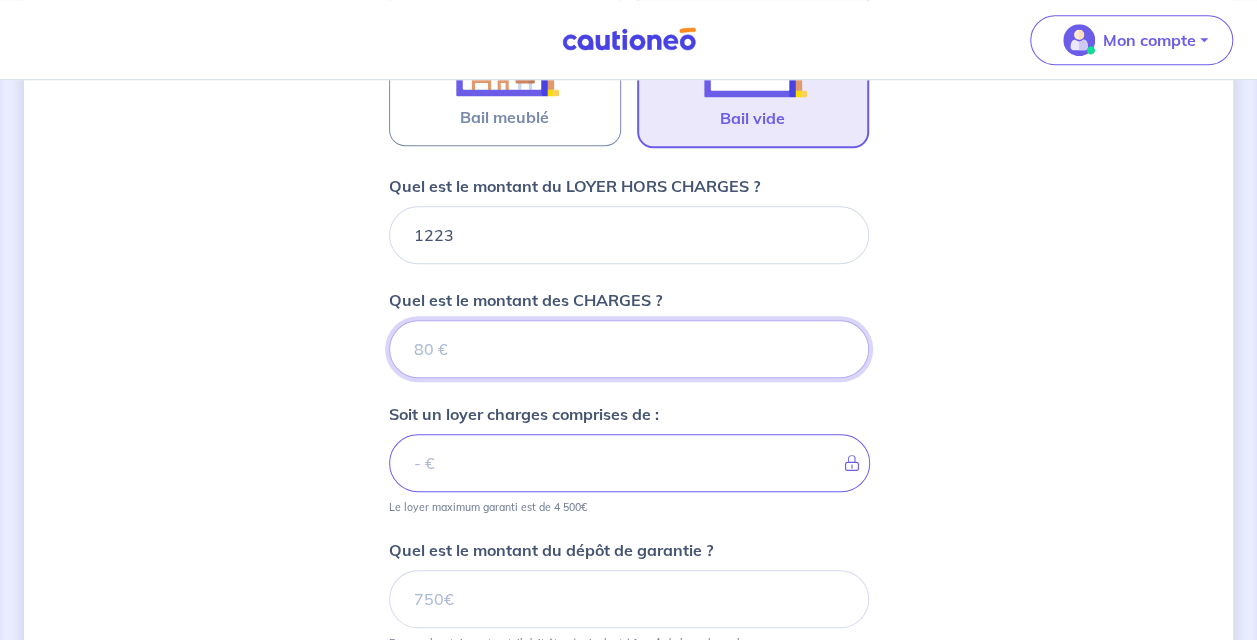 click on "Quel est le montant des CHARGES ?" at bounding box center [629, 349] 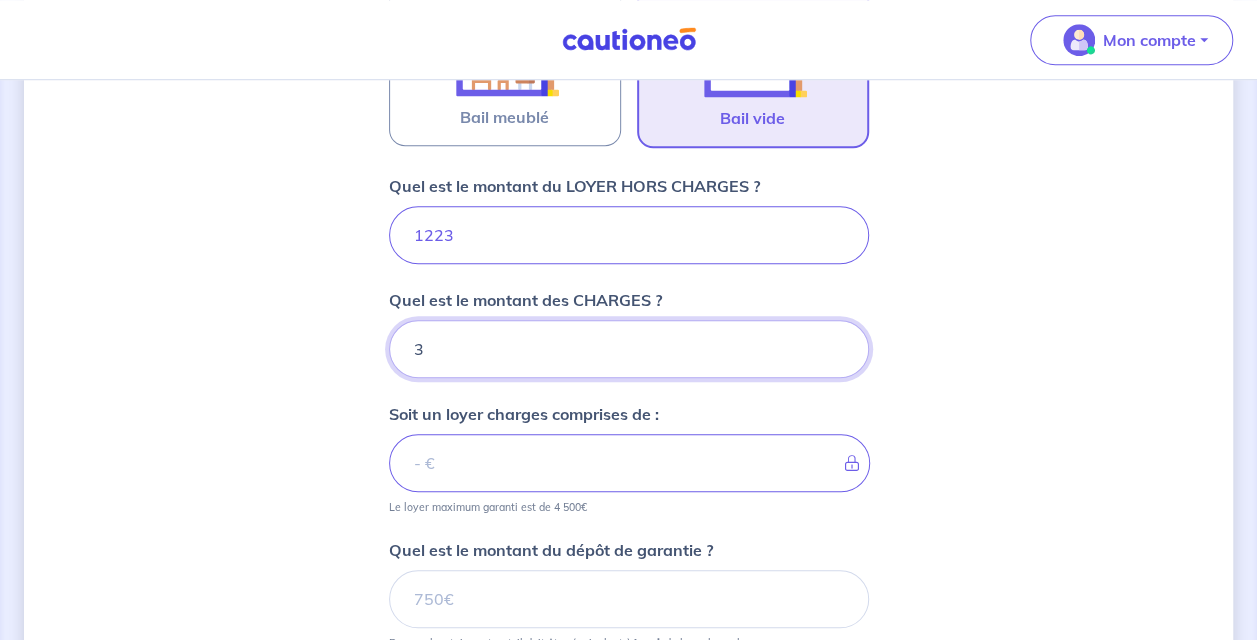 type on "35" 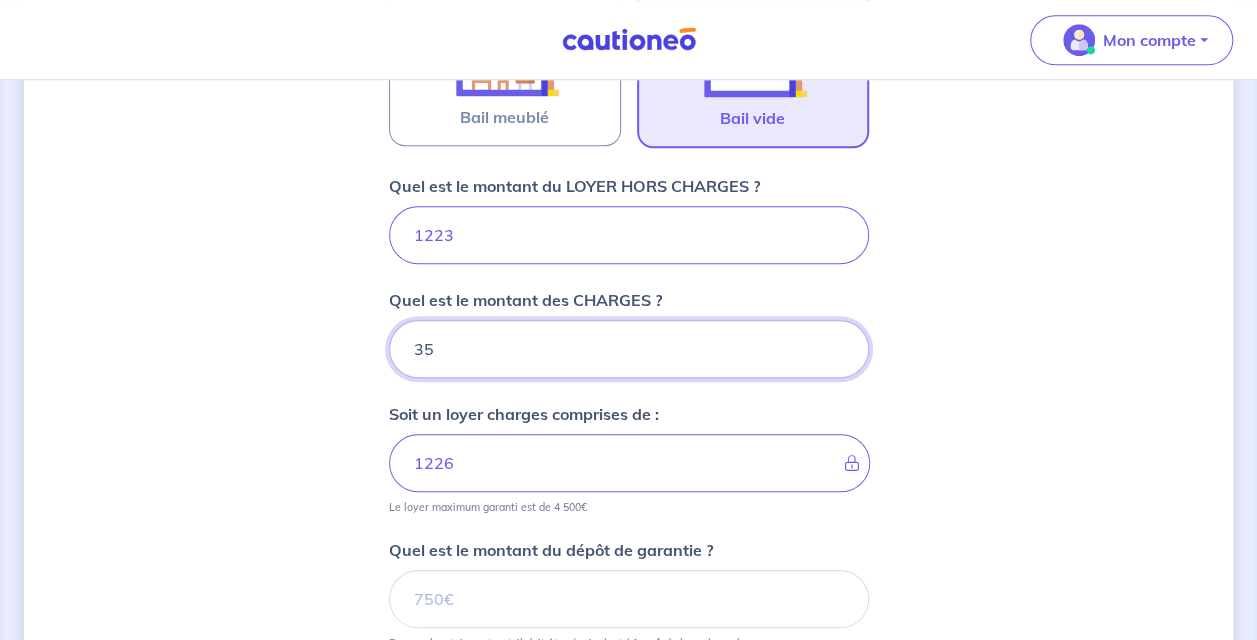 type on "1258" 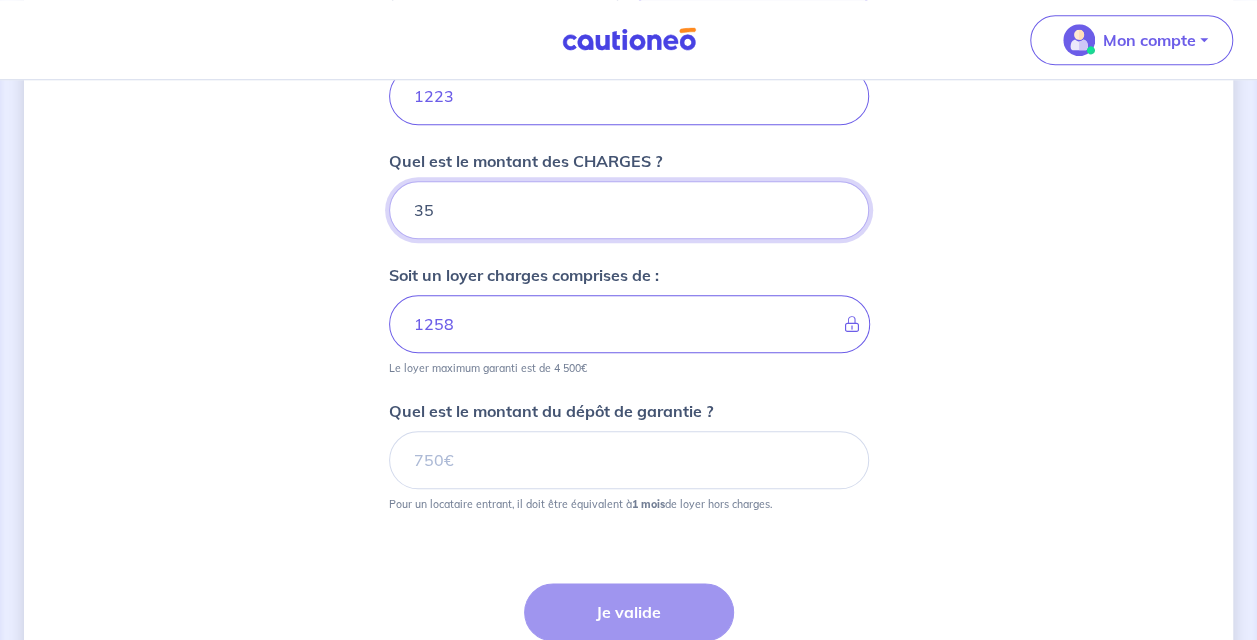 scroll, scrollTop: 882, scrollLeft: 0, axis: vertical 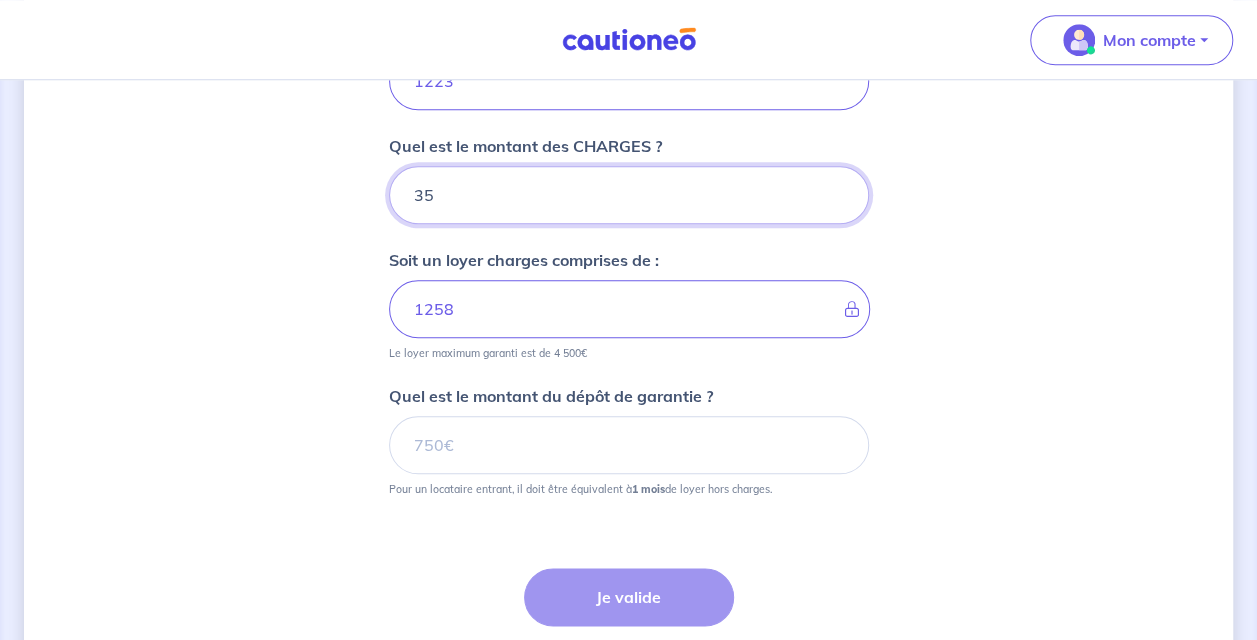 type on "35" 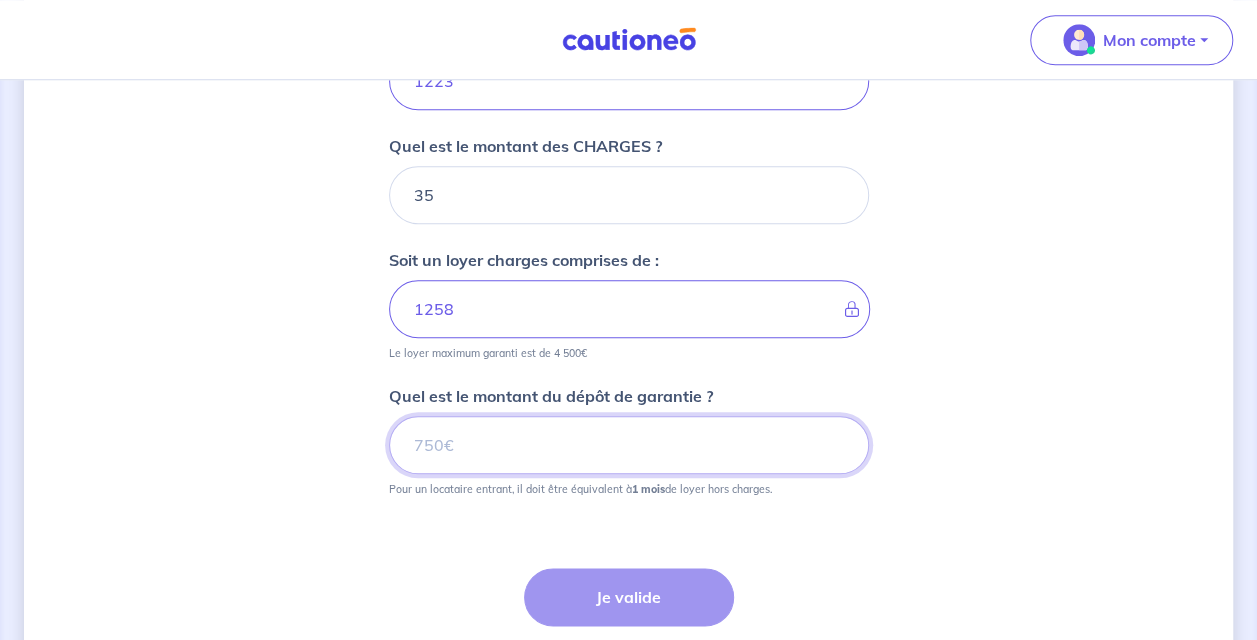 click on "Quel est le montant du dépôt de garantie ?" at bounding box center (629, 445) 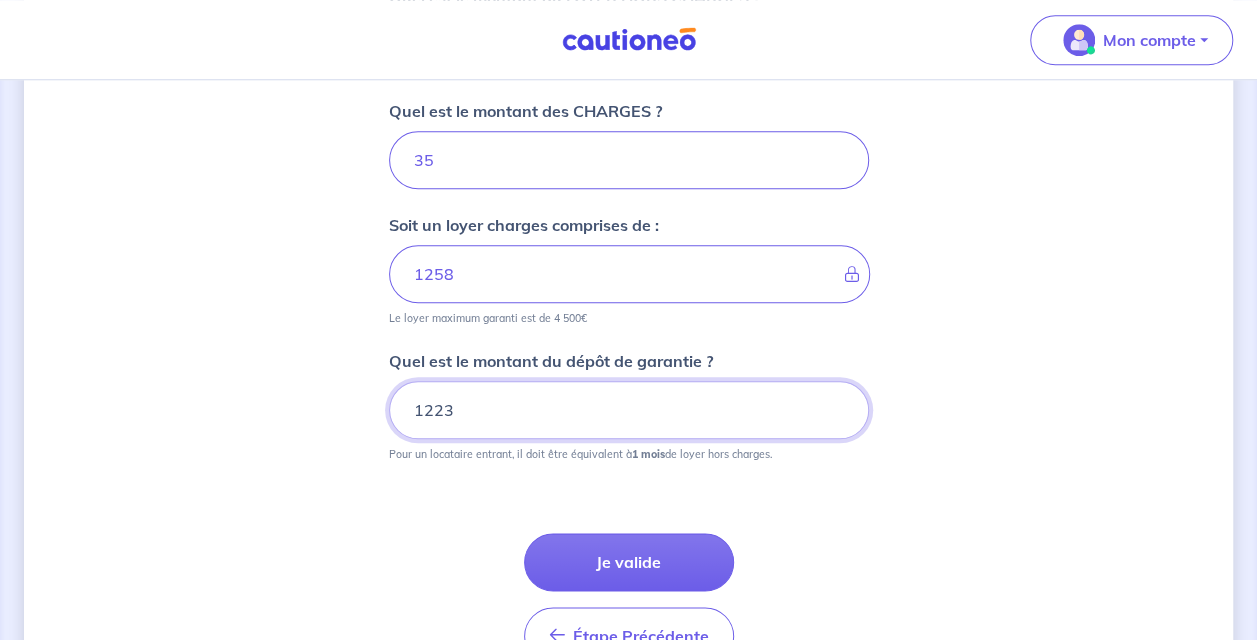 scroll, scrollTop: 918, scrollLeft: 0, axis: vertical 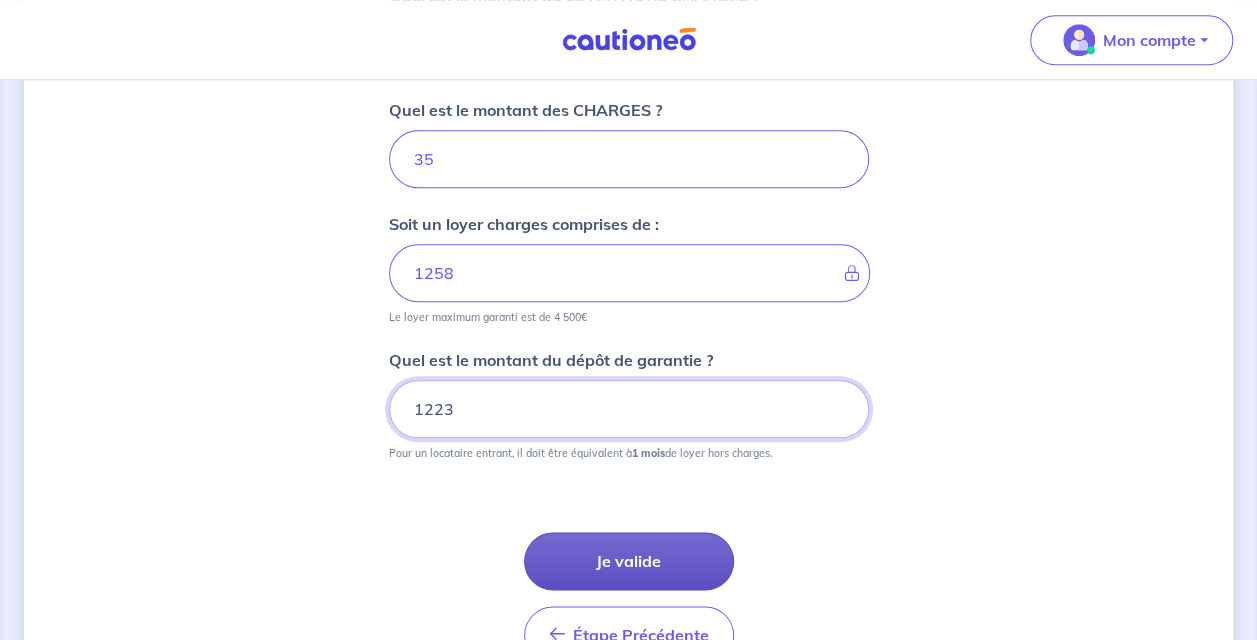 type on "1223" 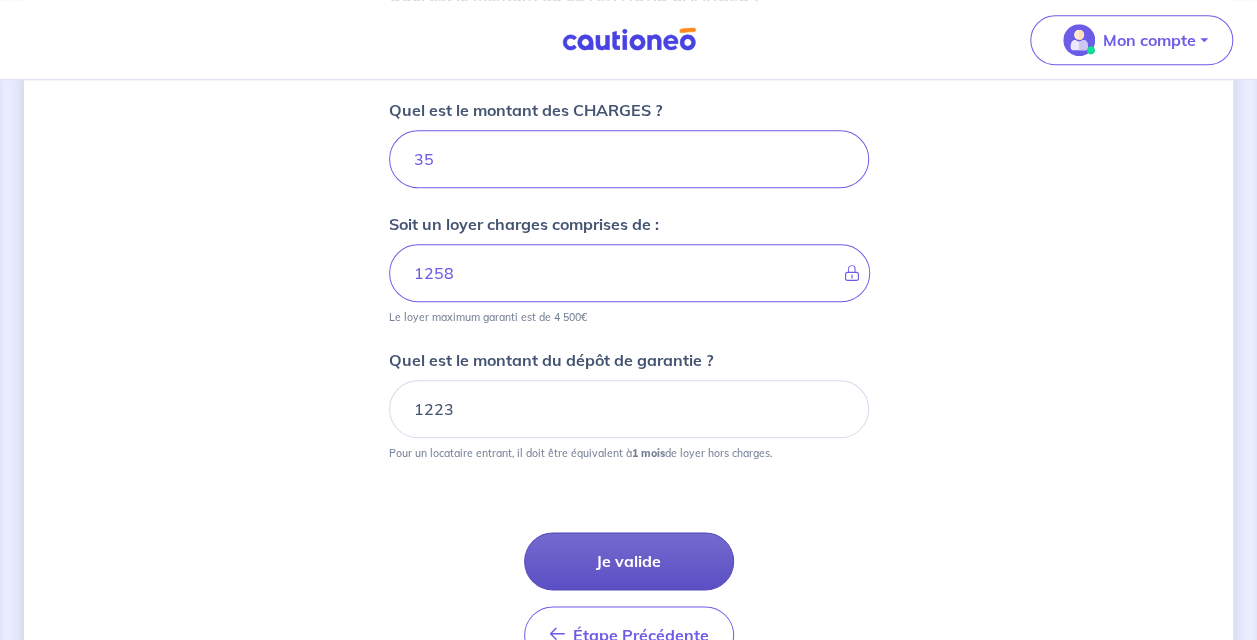 click on "Je valide" at bounding box center (629, 561) 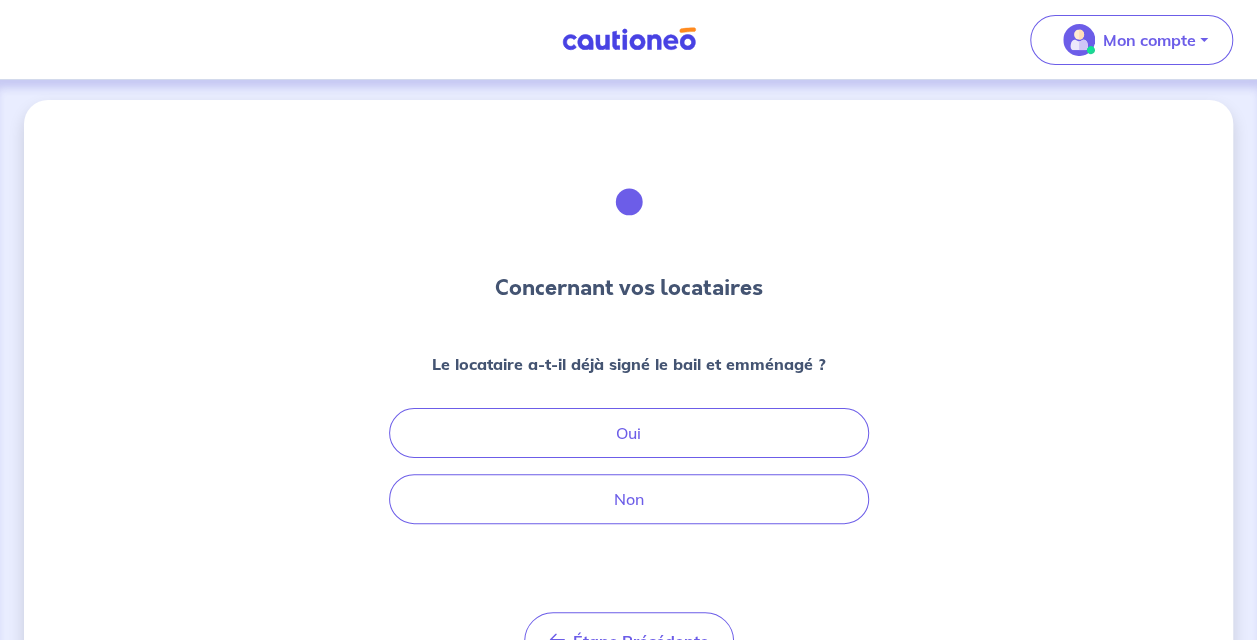 scroll, scrollTop: 0, scrollLeft: 0, axis: both 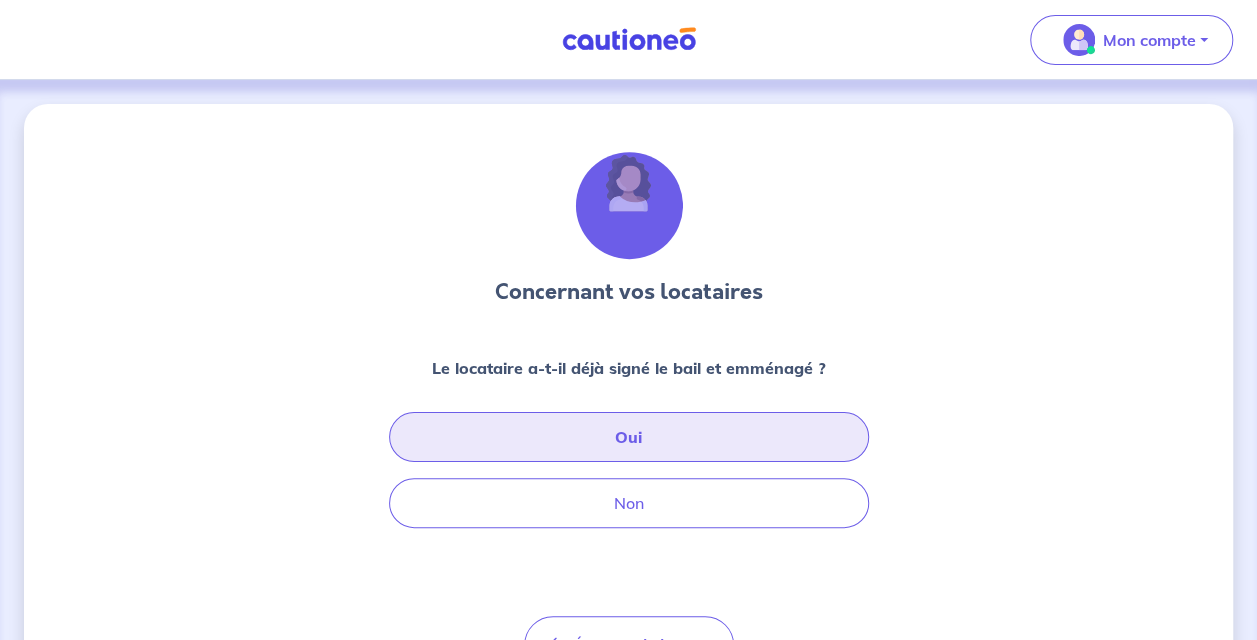 click on "Oui" at bounding box center (629, 437) 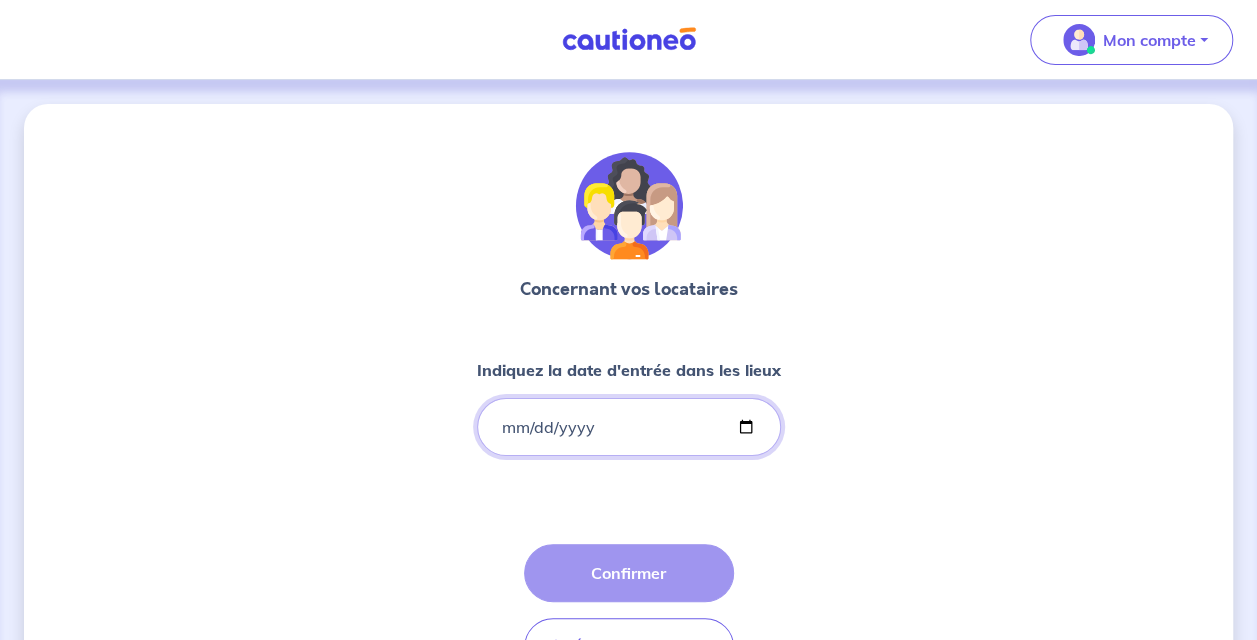 click on "Indiquez la date d'entrée dans les lieux" at bounding box center (629, 427) 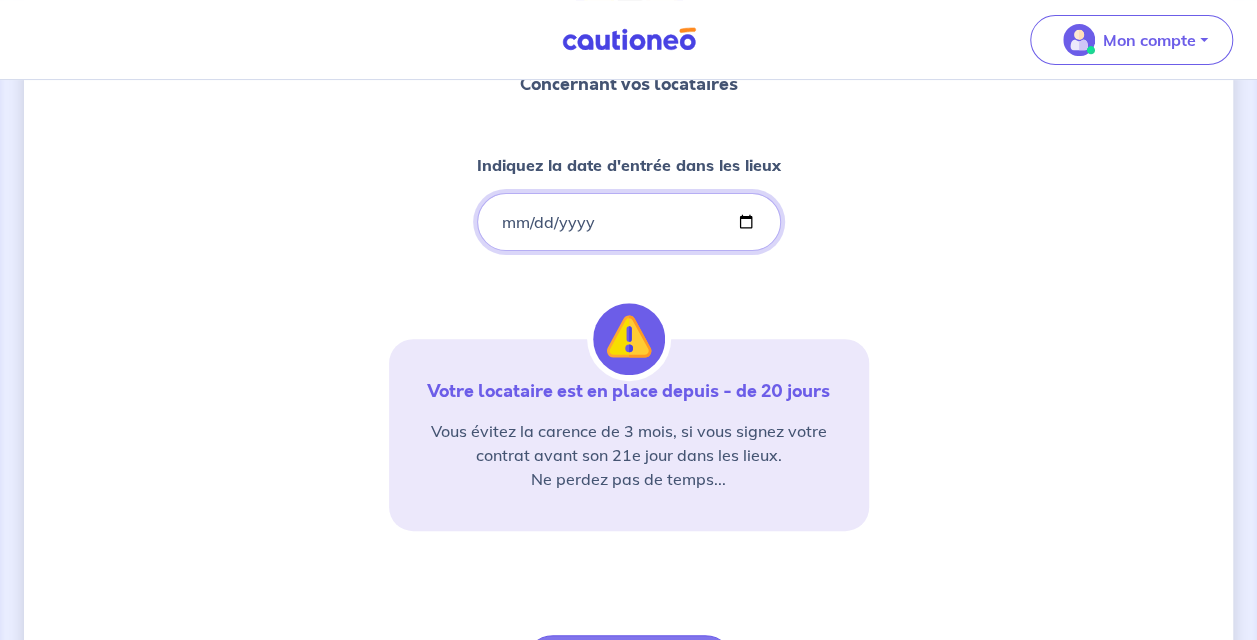 scroll, scrollTop: 207, scrollLeft: 0, axis: vertical 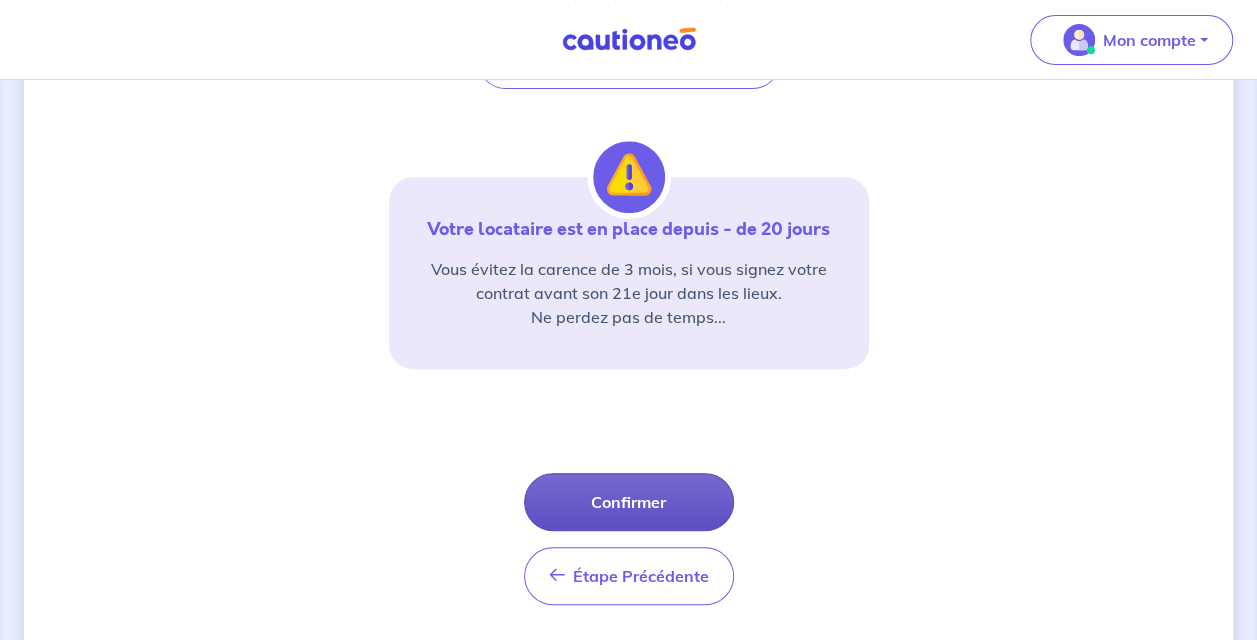 click on "Confirmer" at bounding box center [629, 502] 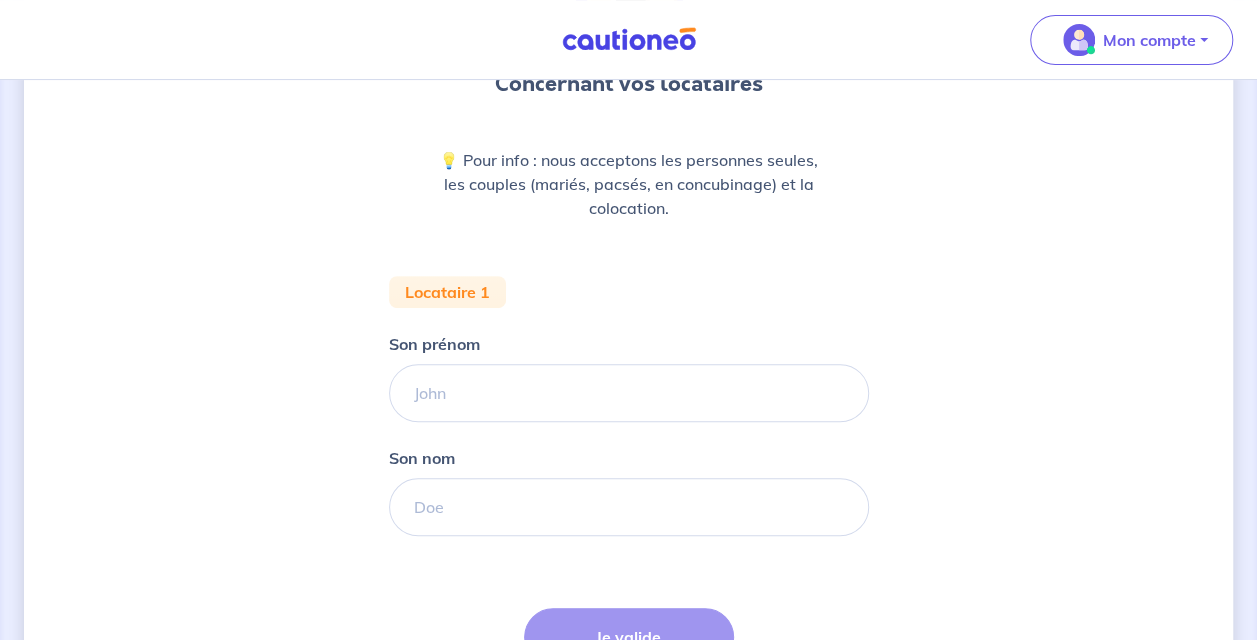 scroll, scrollTop: 221, scrollLeft: 0, axis: vertical 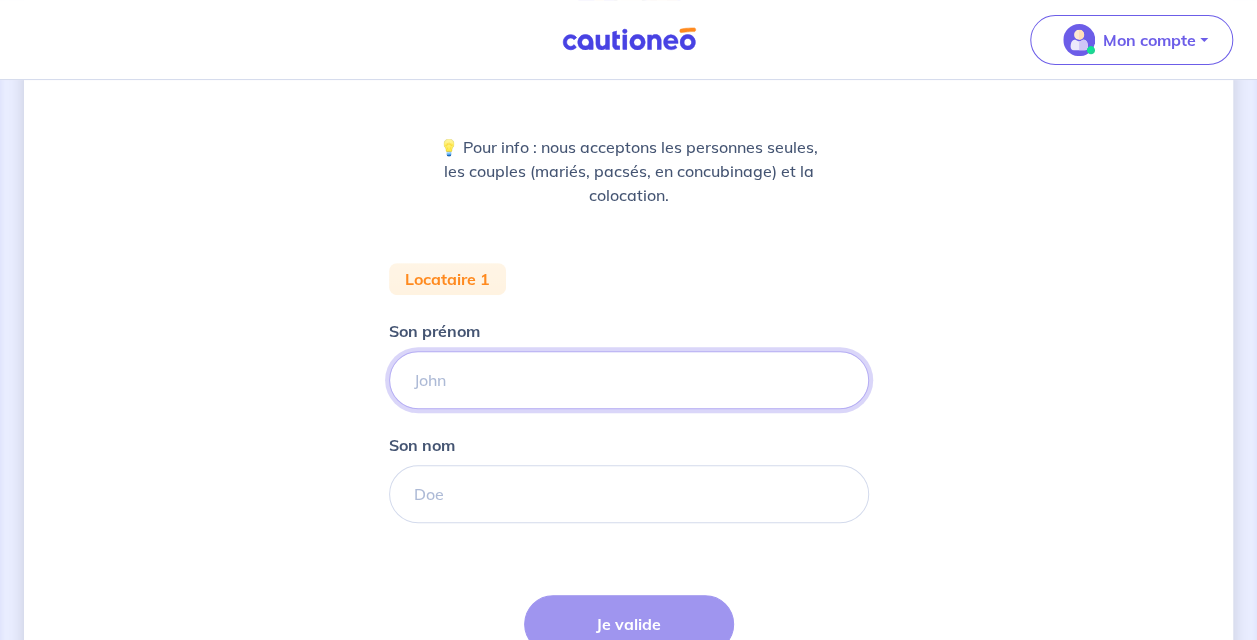 click on "Son prénom" at bounding box center [629, 380] 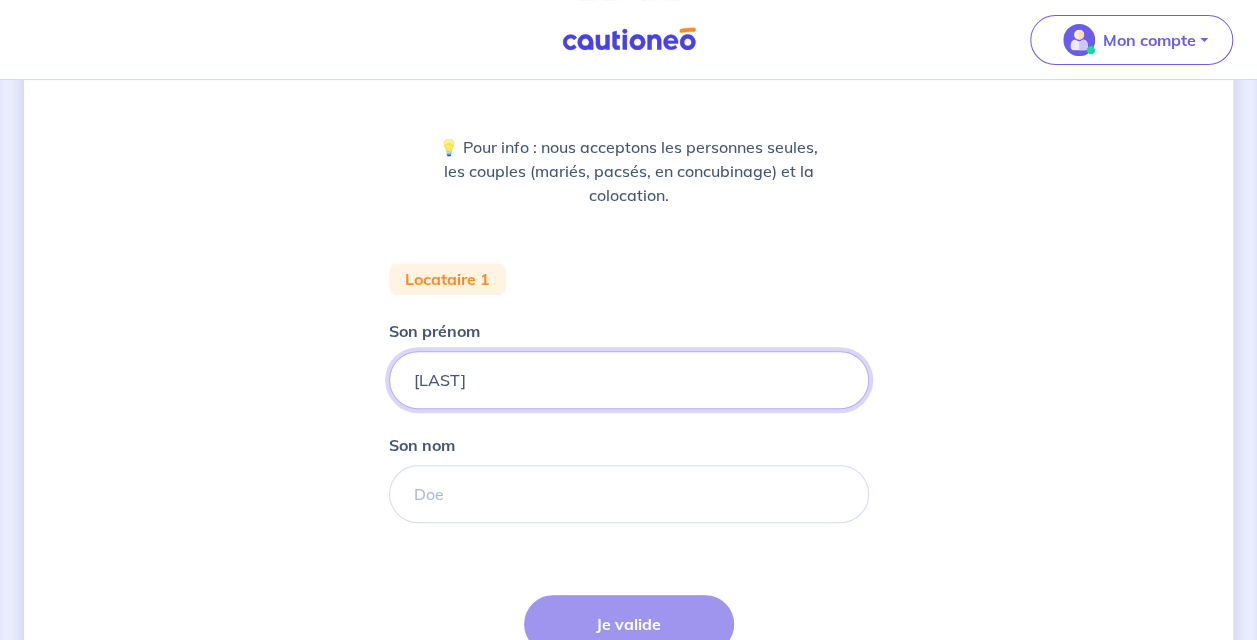 type on "[LAST]" 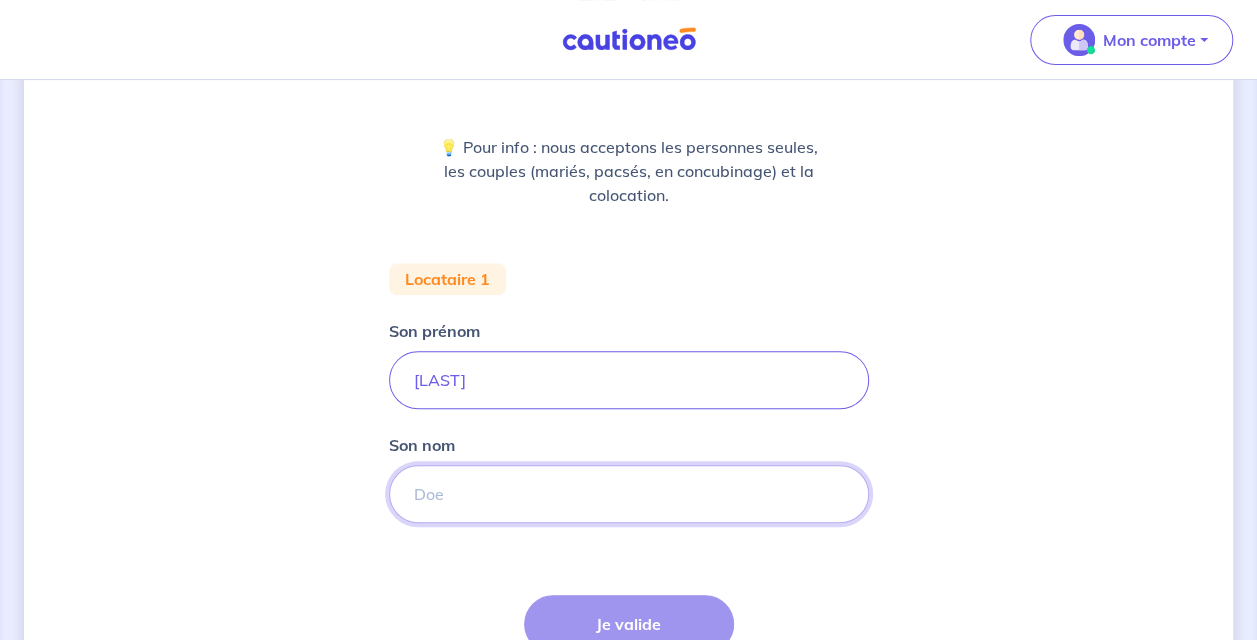 click on "Son nom" at bounding box center [629, 494] 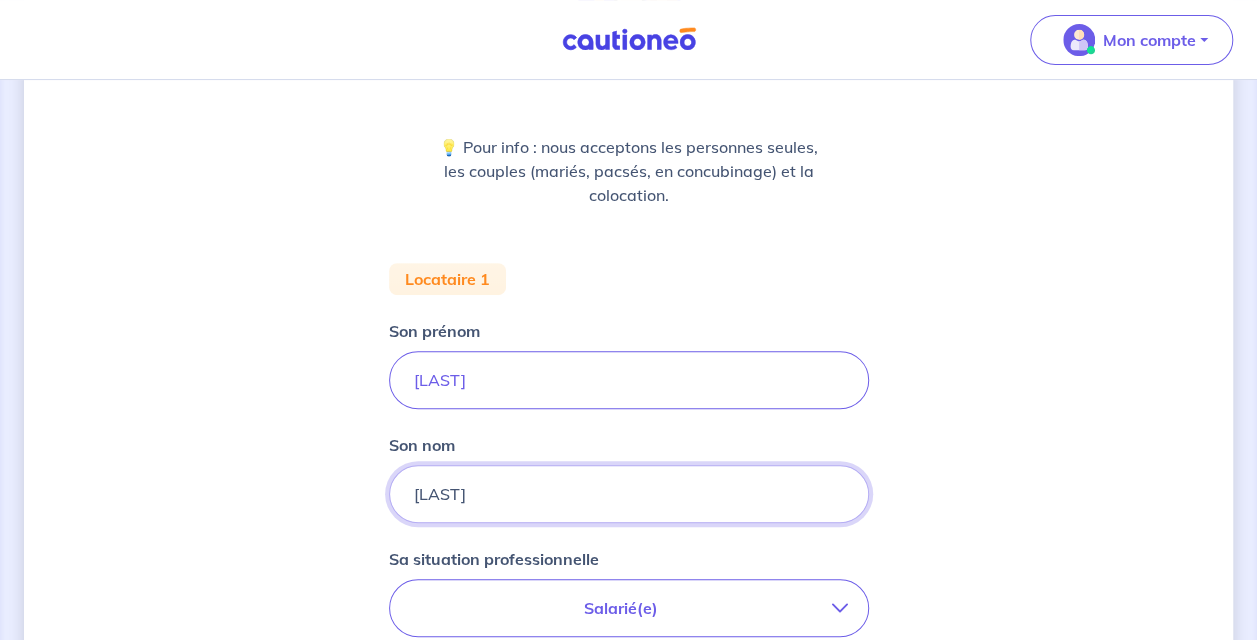 type on "[LAST]" 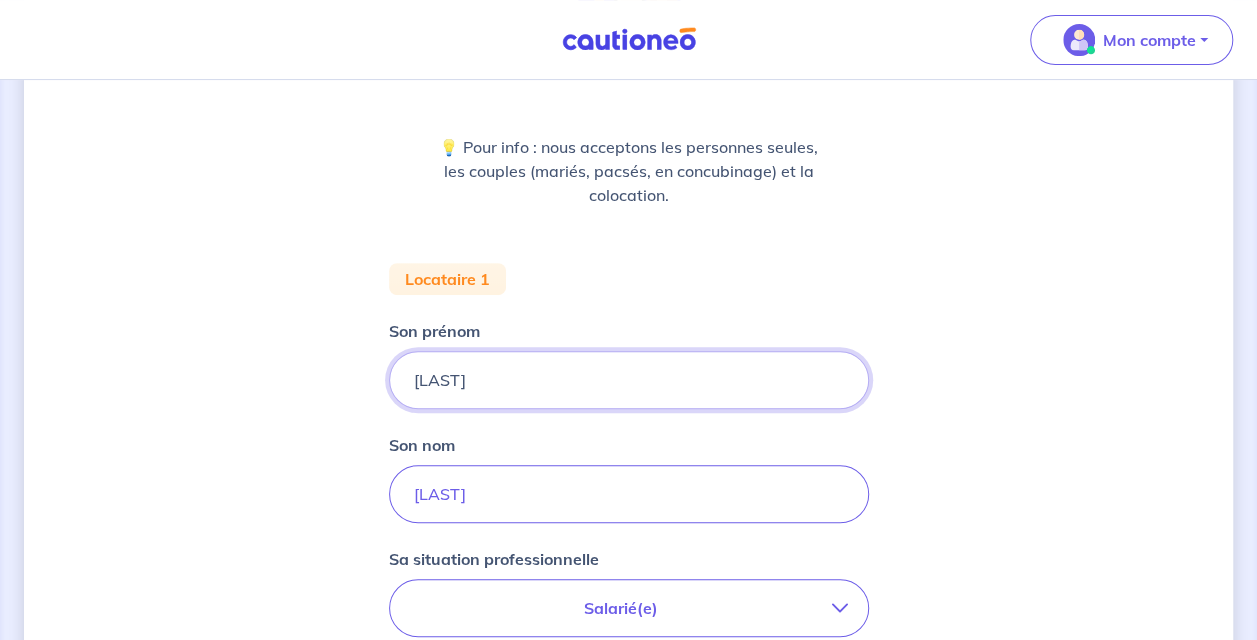 click on "[LAST]" at bounding box center [629, 380] 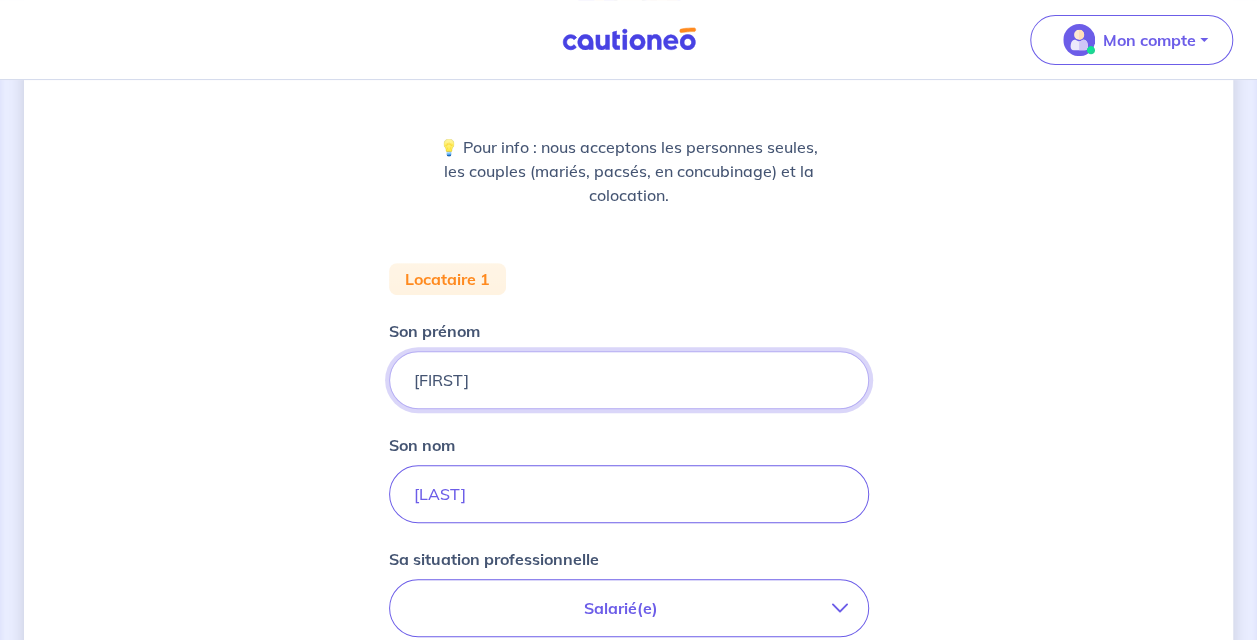 type on "[FIRST]" 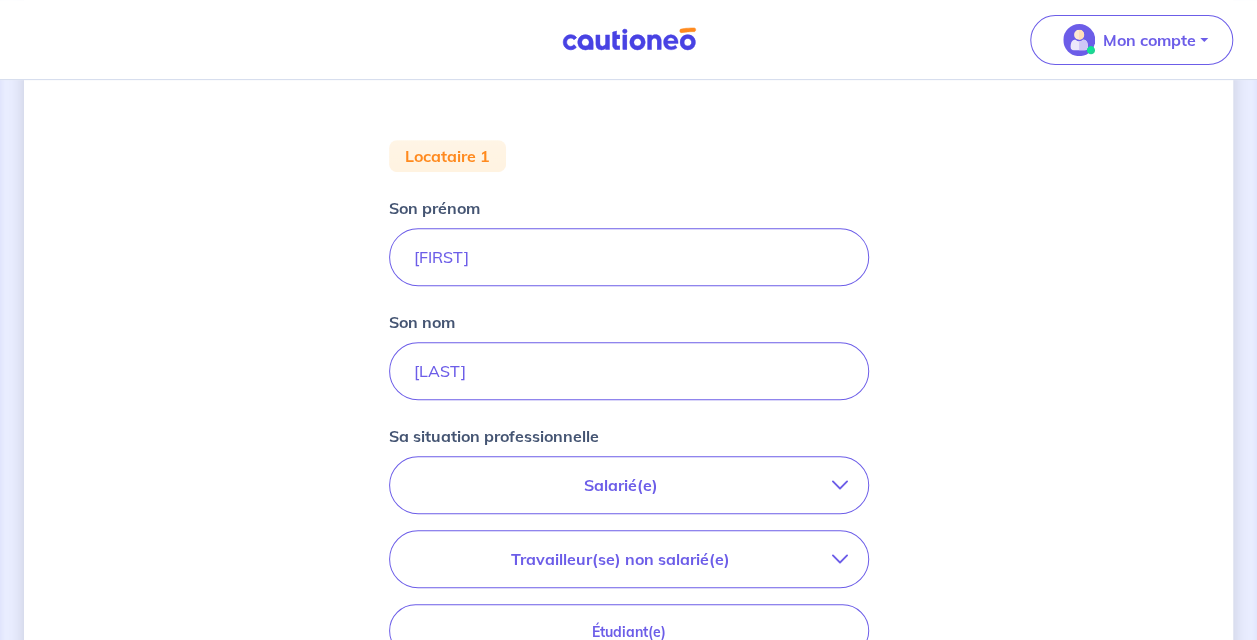 scroll, scrollTop: 345, scrollLeft: 0, axis: vertical 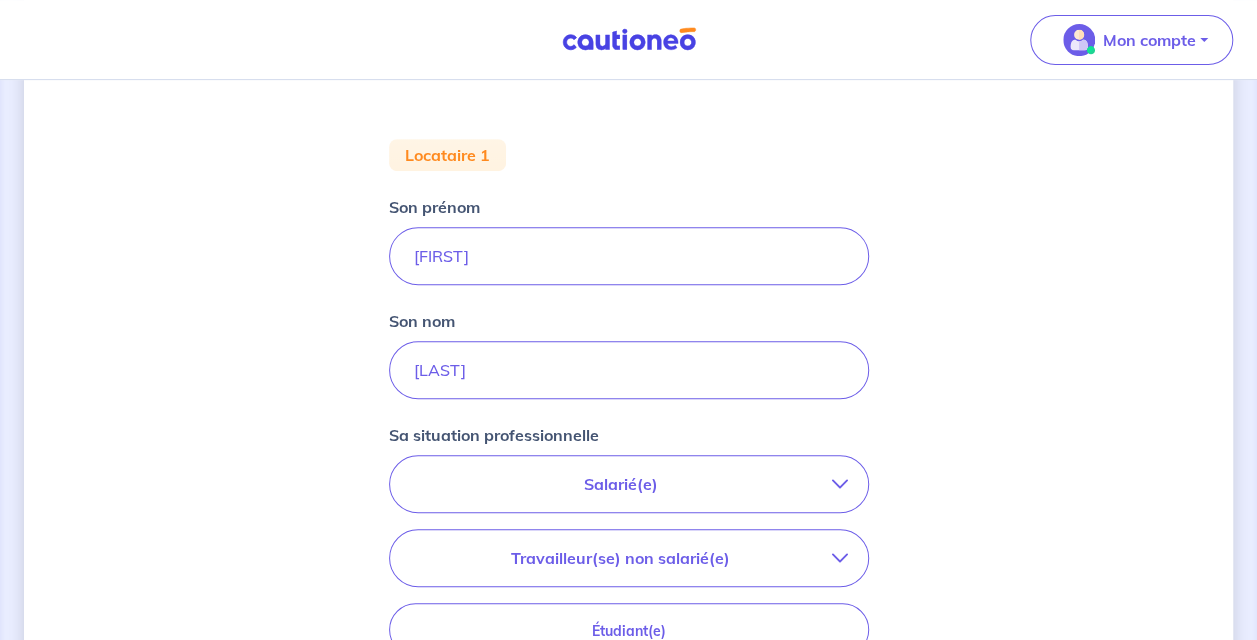 click on "Salarié(e)" at bounding box center [621, 484] 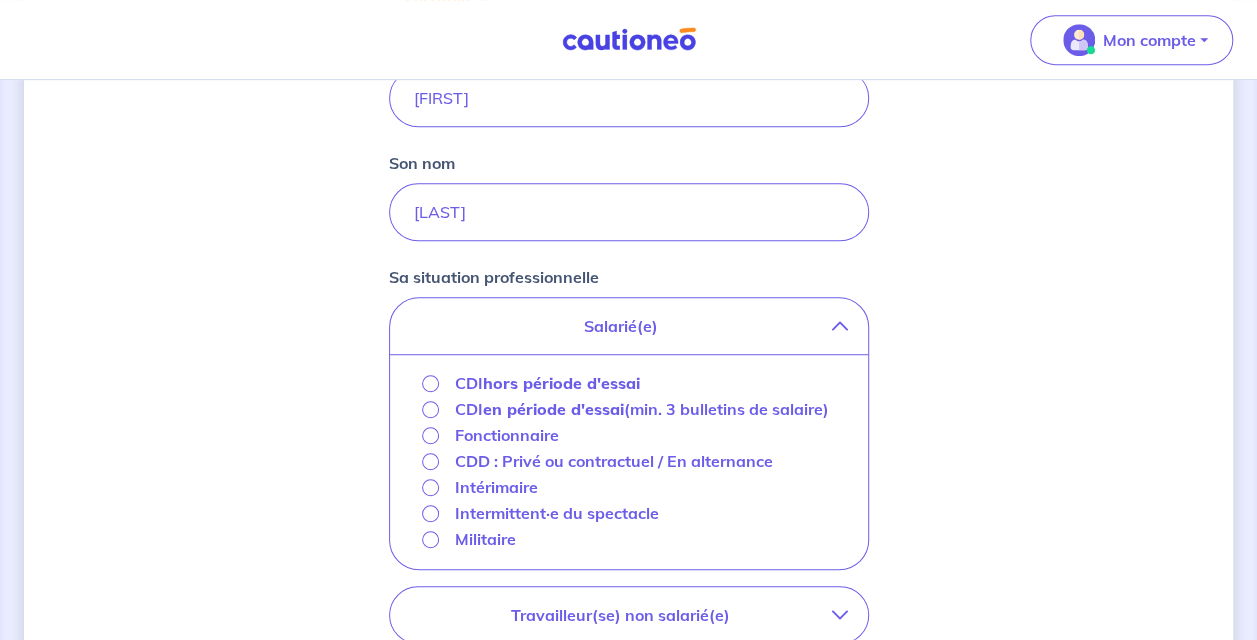 scroll, scrollTop: 523, scrollLeft: 0, axis: vertical 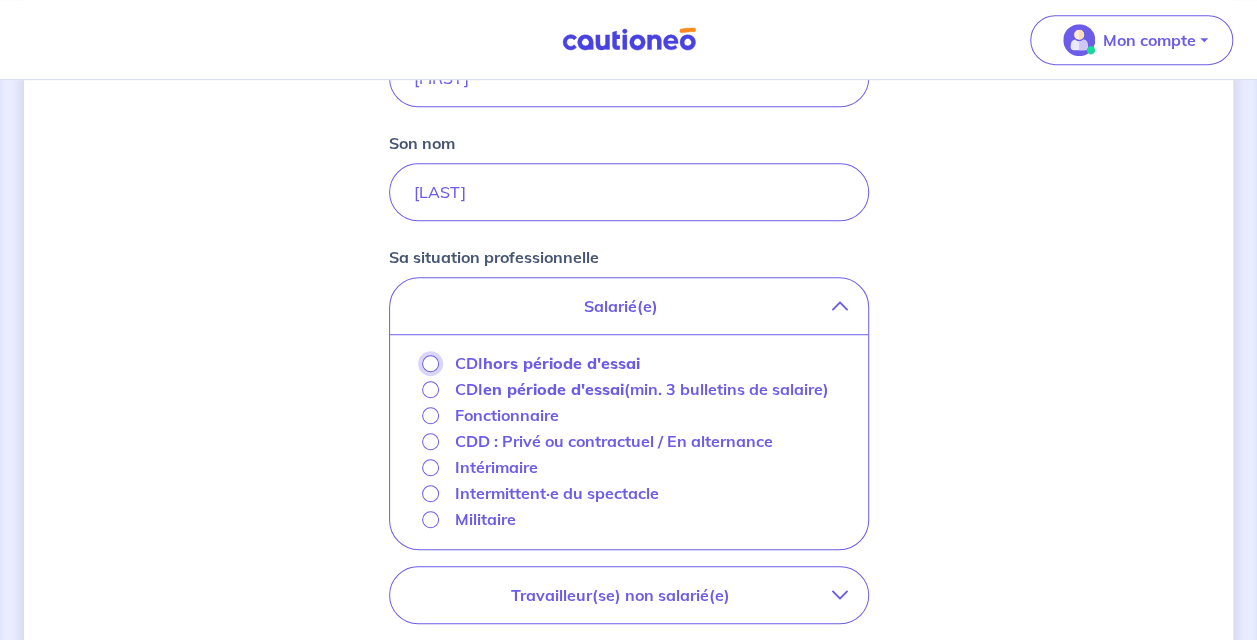 click on "CDI  hors période d'essai" at bounding box center (430, 363) 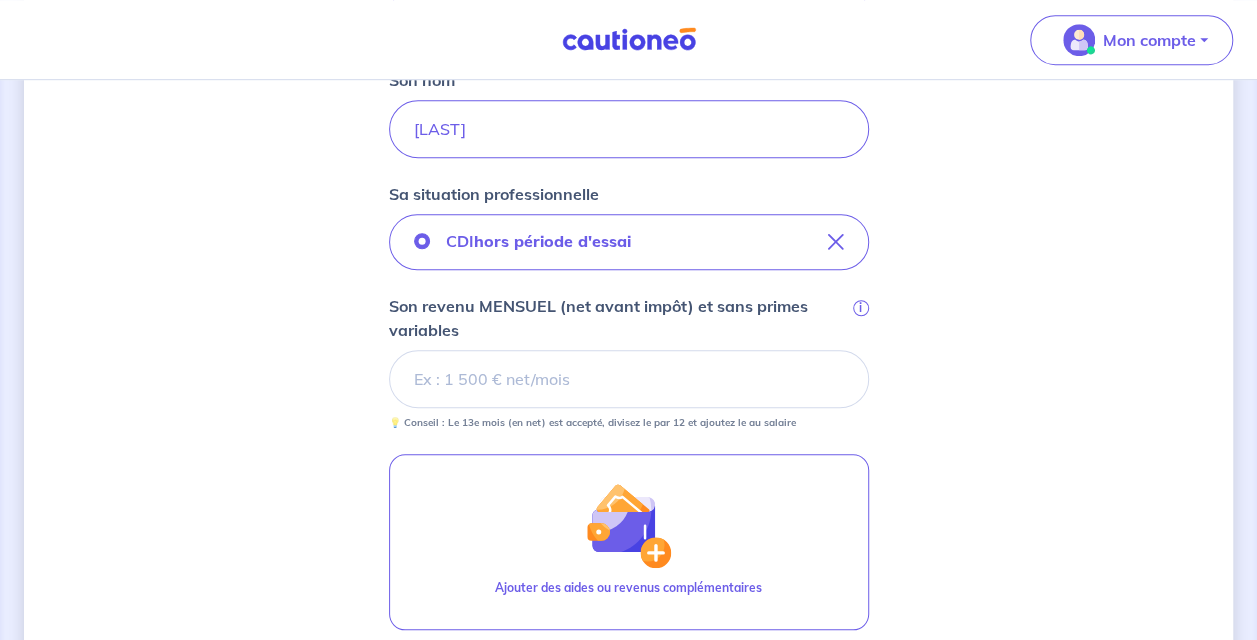 scroll, scrollTop: 609, scrollLeft: 0, axis: vertical 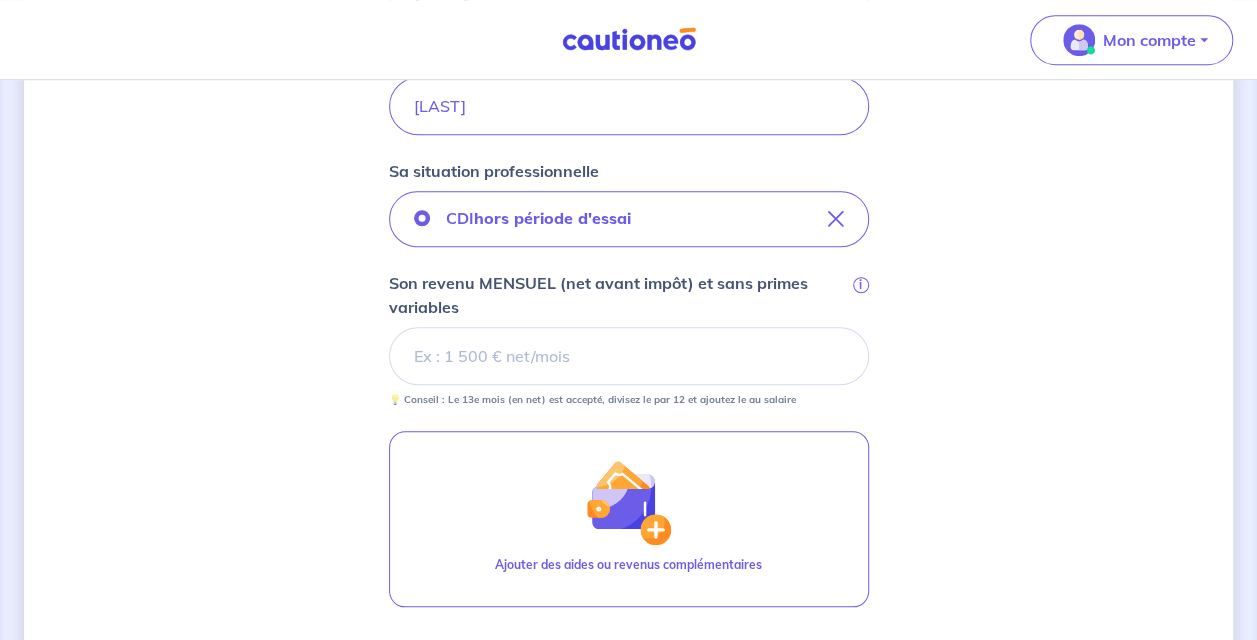 click on "Concernant vos locataires 💡 Pour info : nous acceptons les personnes seules, les couples (mariés, pacsés, en concubinage) et la colocation. Locataire 1 Son prénom [FIRST] Son nom [LAST] Sa situation professionnelle CDI  hors période d'essai Son revenu MENSUEL (net avant impôt) et sans primes variables i 💡 Conseil : Le 13e mois (en net) est accepté, divisez le par 12 et ajoutez le au salaire Ajouter des aides ou revenus complémentaires Étape Précédente Précédent Je valide Je valide" at bounding box center [628, 201] 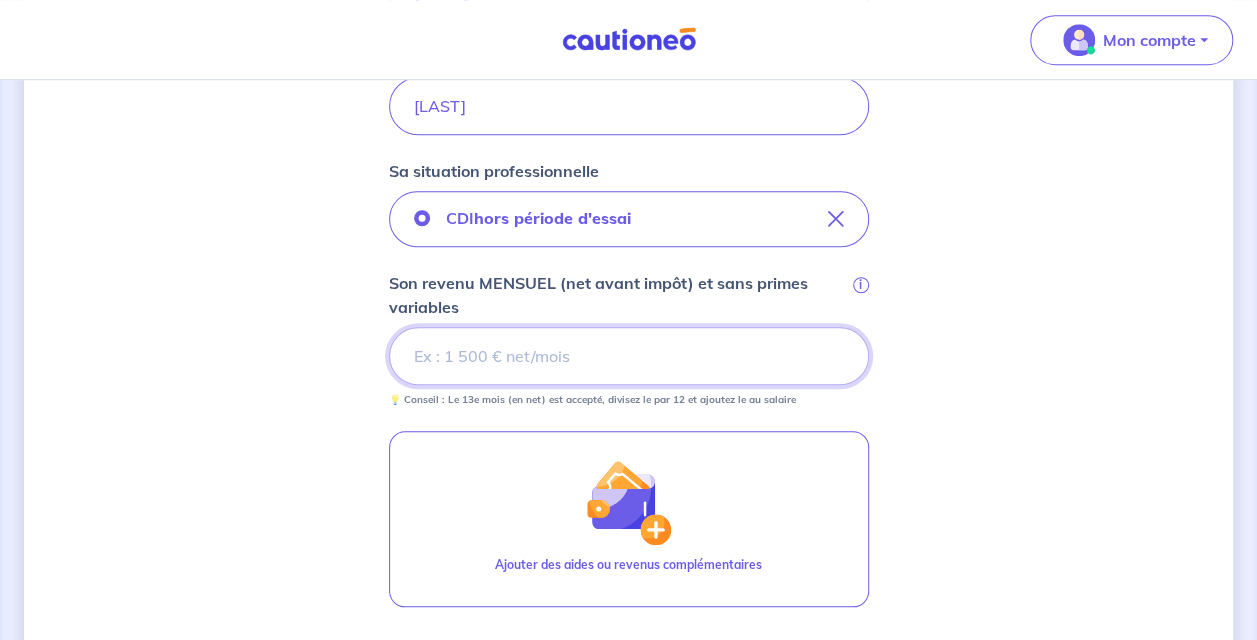 click on "Son revenu MENSUEL (net avant impôt) et sans primes variables i" at bounding box center (629, 356) 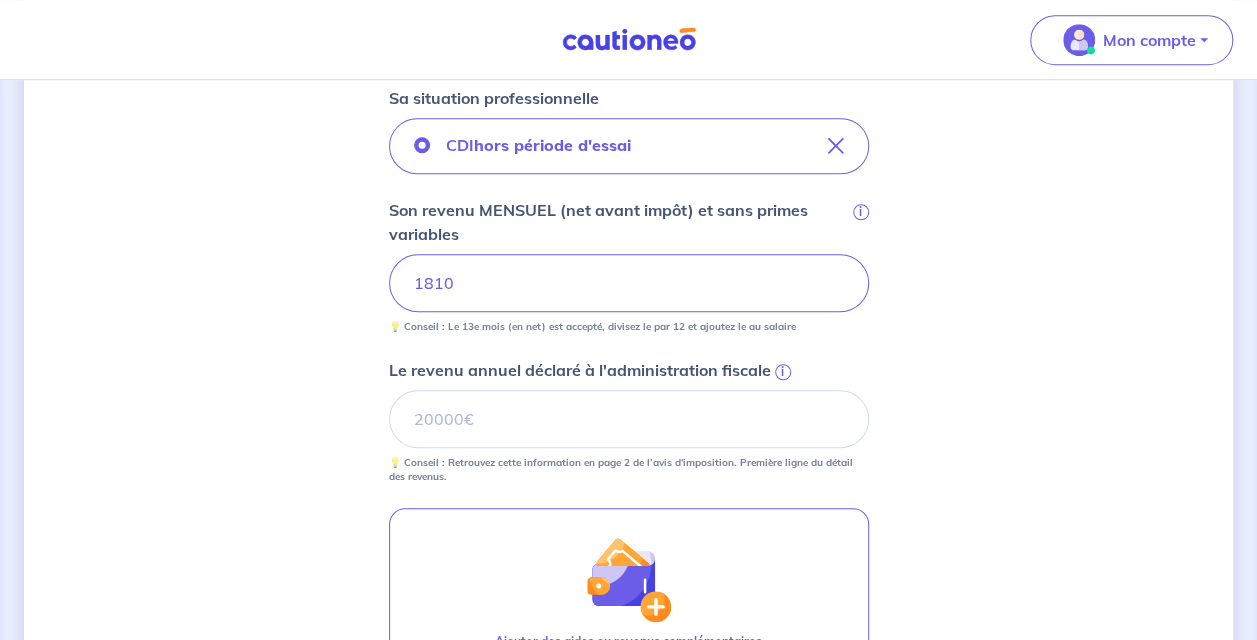 scroll, scrollTop: 705, scrollLeft: 0, axis: vertical 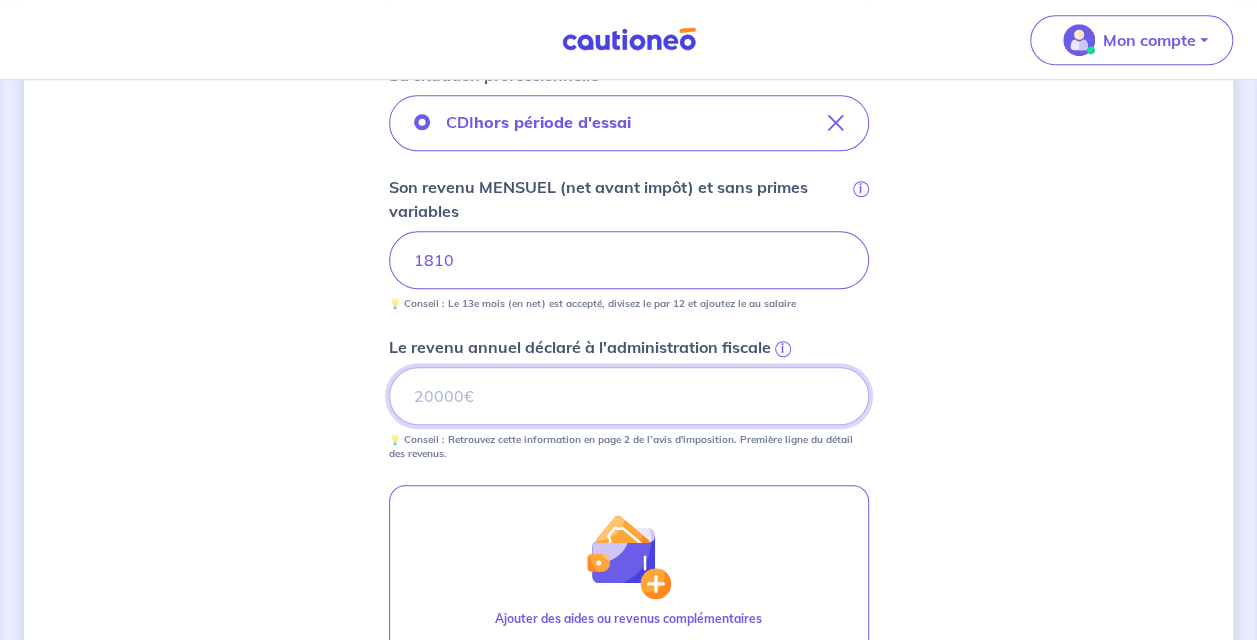 click on "Le revenu annuel déclaré à l'administration fiscale i" at bounding box center [629, 396] 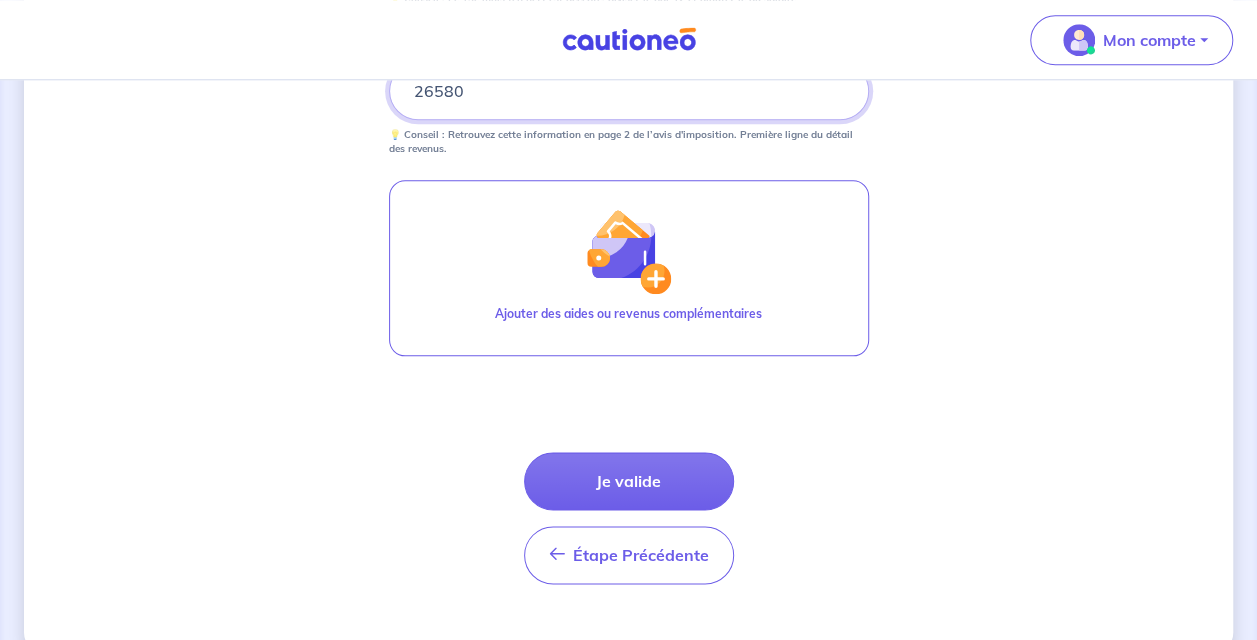 scroll, scrollTop: 1011, scrollLeft: 0, axis: vertical 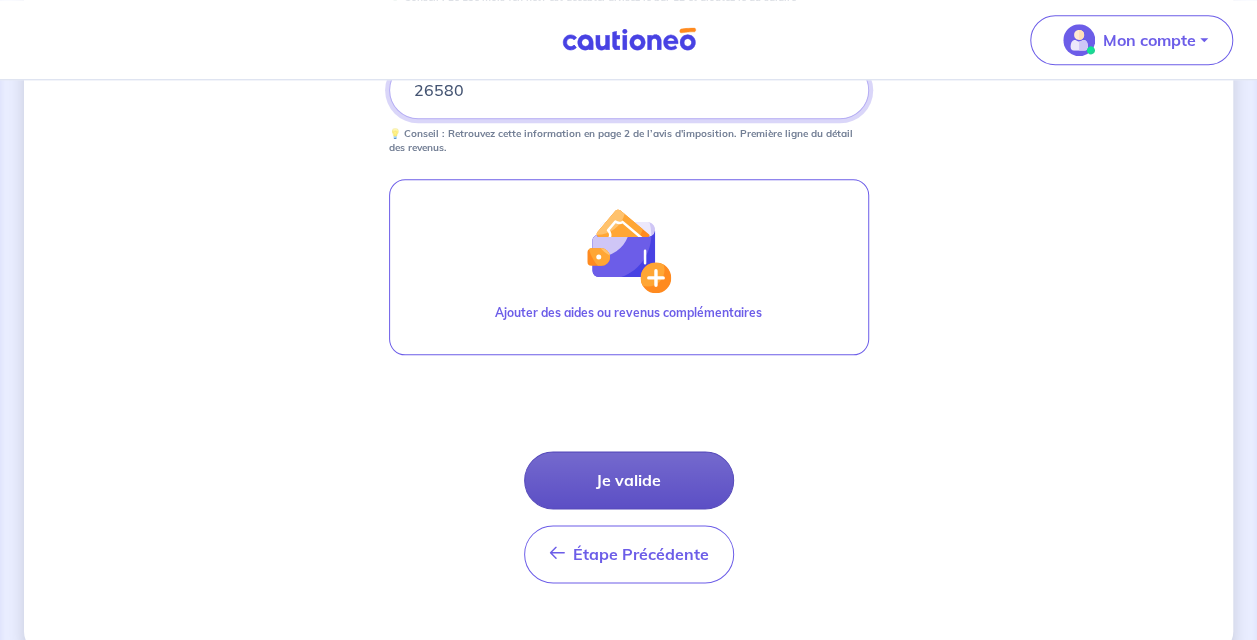type on "26580" 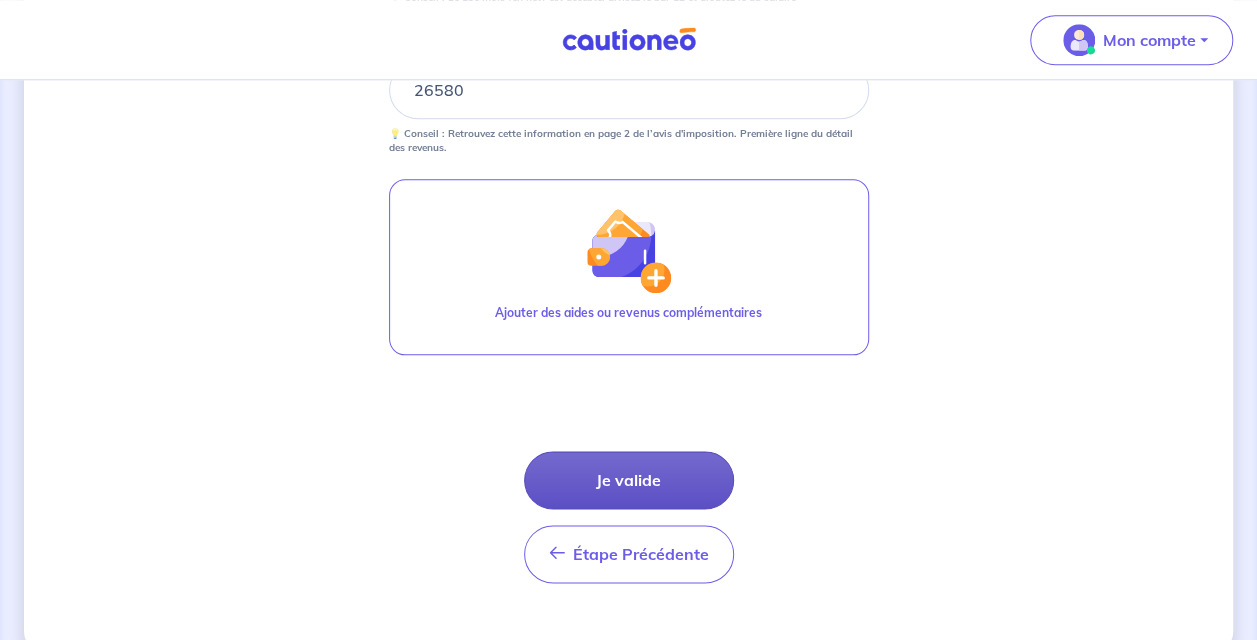 click on "Je valide" at bounding box center [629, 480] 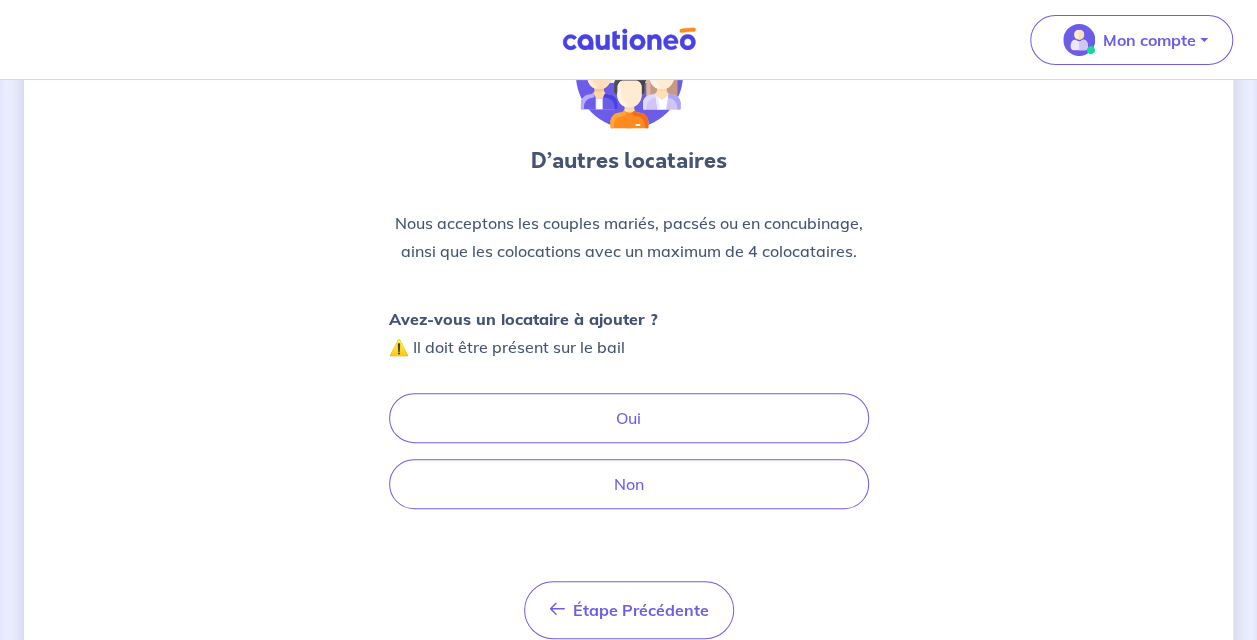 scroll, scrollTop: 172, scrollLeft: 0, axis: vertical 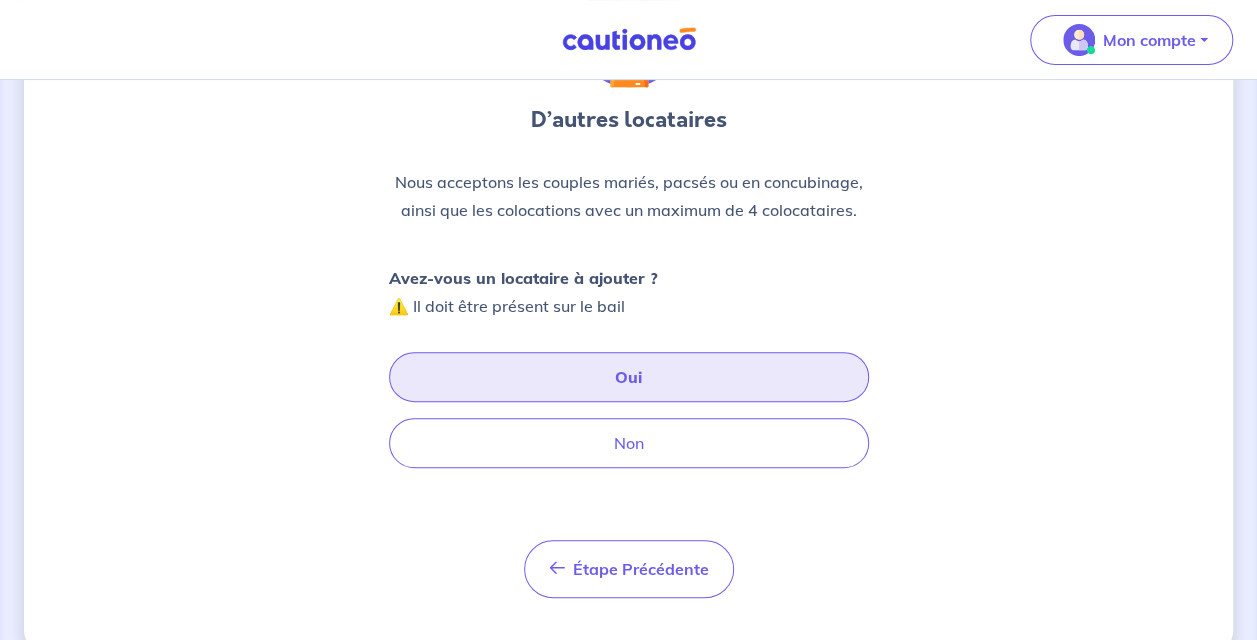 click on "Oui" at bounding box center (629, 377) 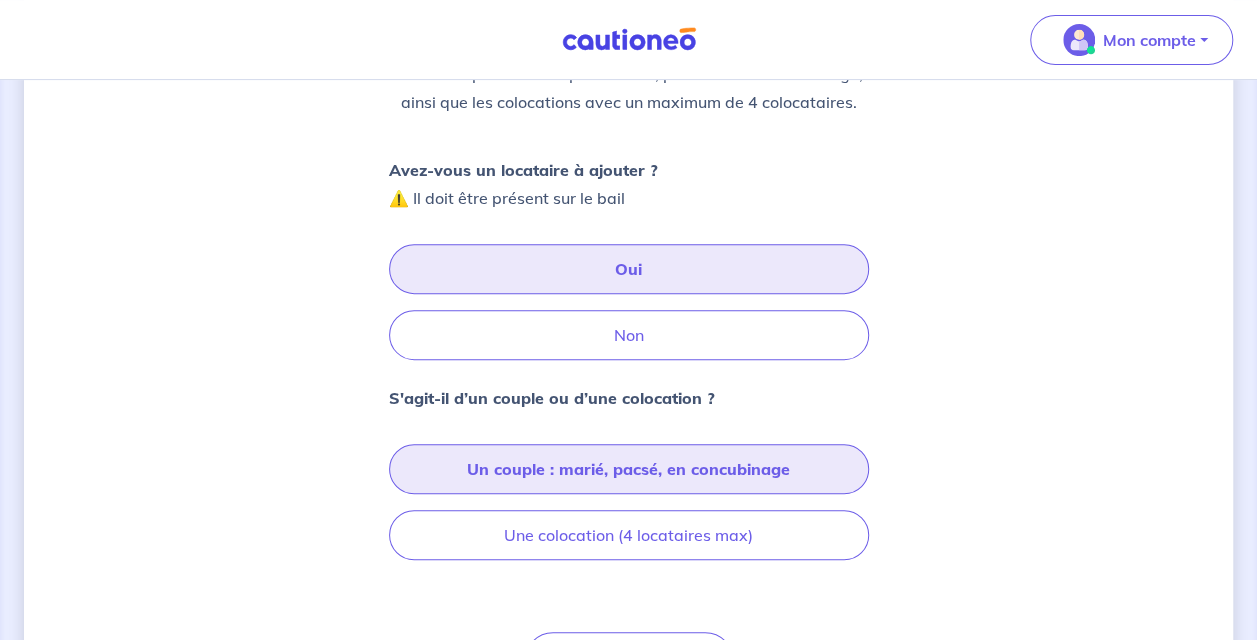 scroll, scrollTop: 314, scrollLeft: 0, axis: vertical 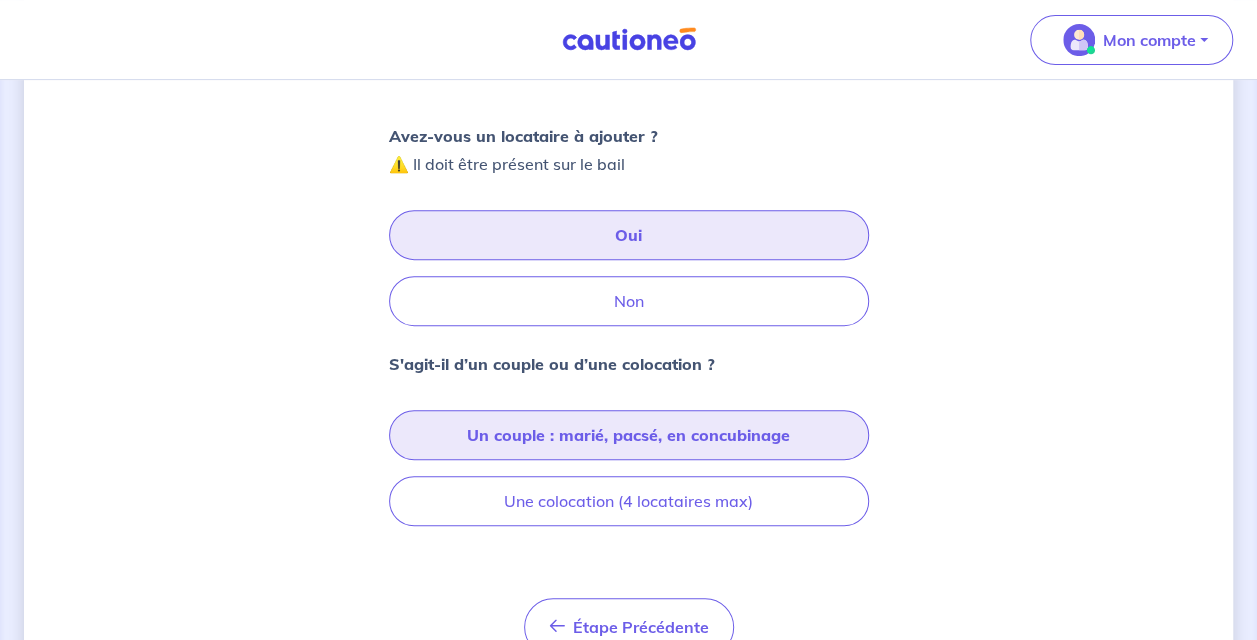 click on "Un couple : marié, pacsé, en concubinage" at bounding box center [629, 435] 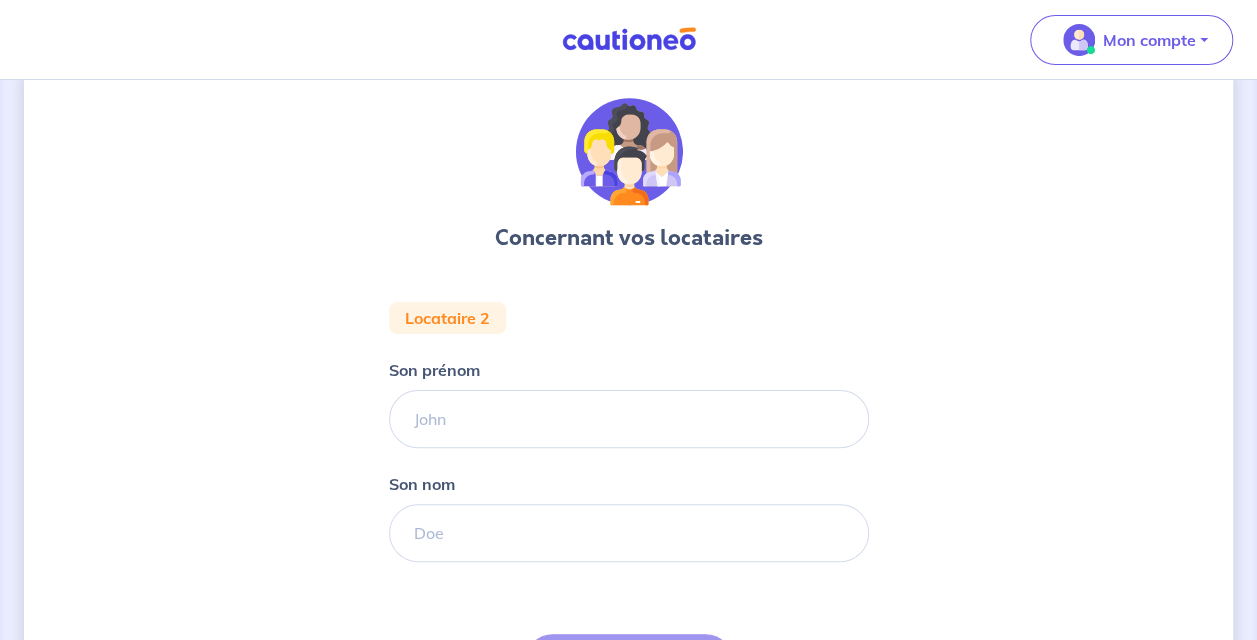 scroll, scrollTop: 0, scrollLeft: 0, axis: both 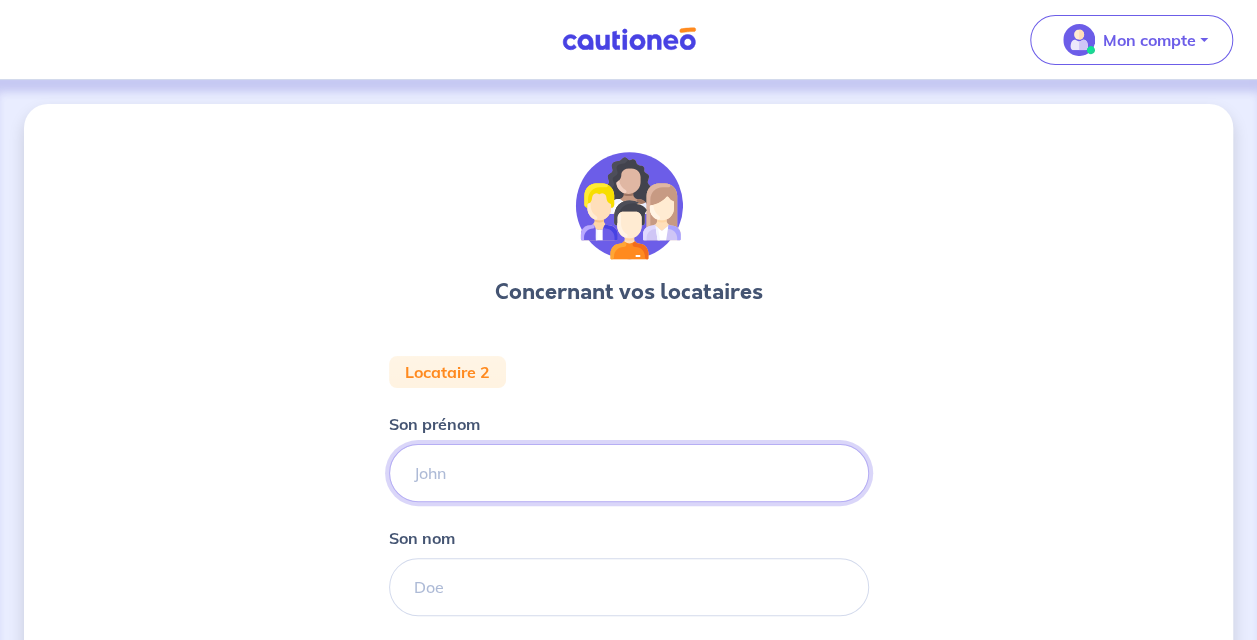 click on "Son prénom" at bounding box center (629, 473) 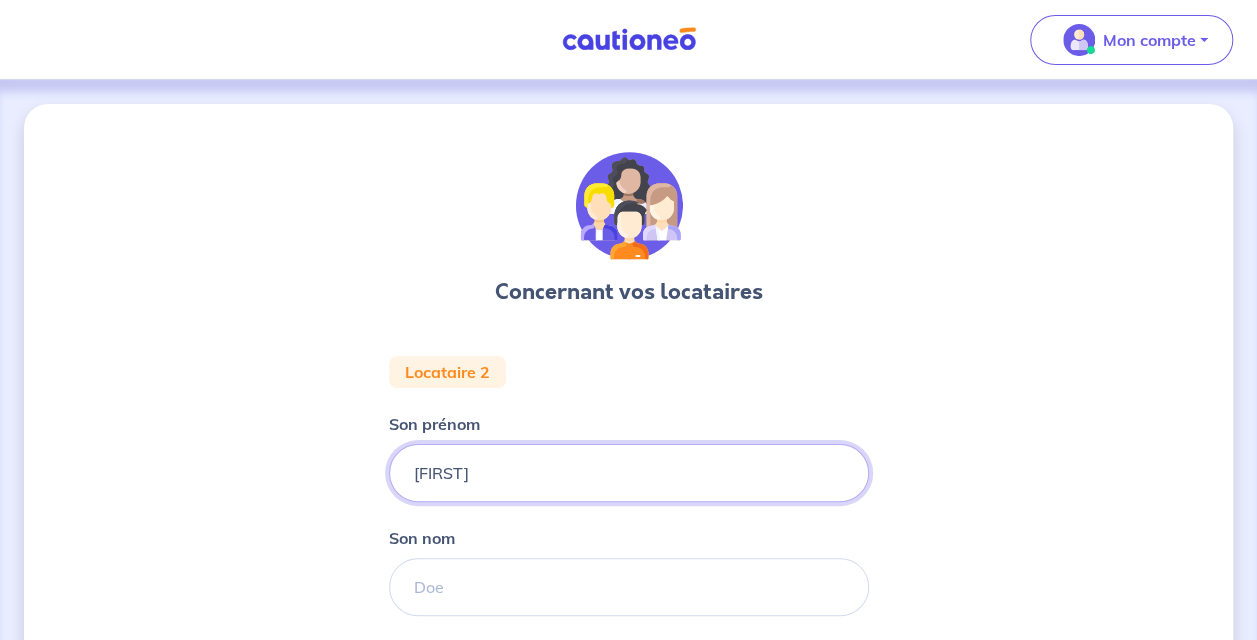 type on "[FIRST]" 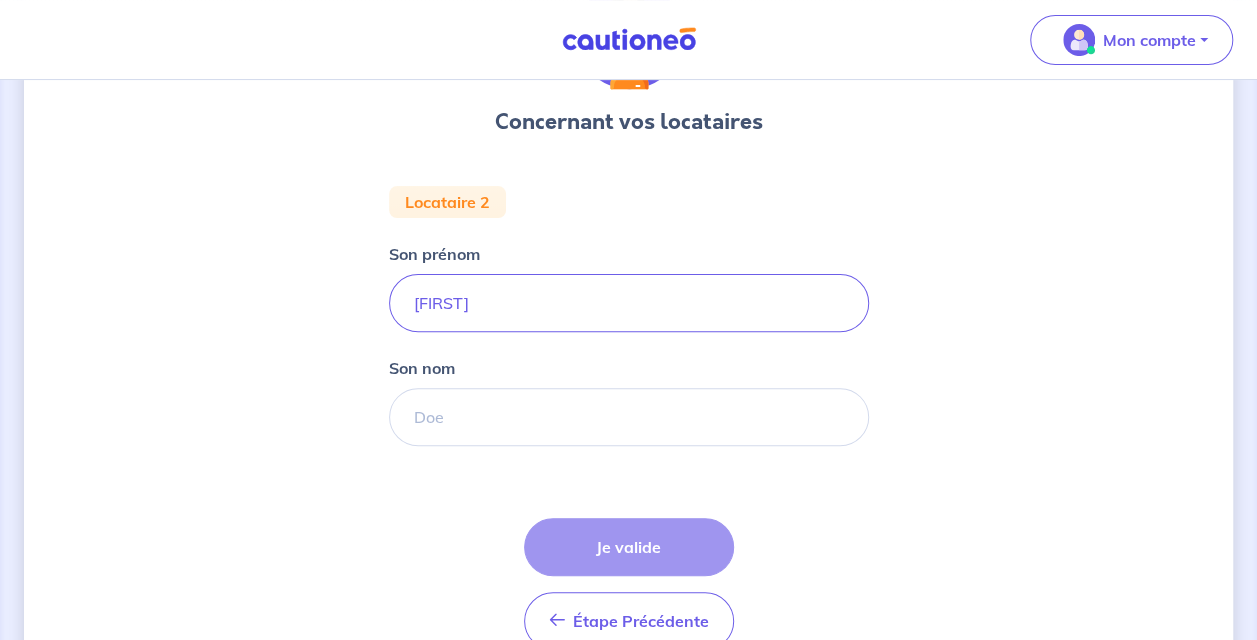 scroll, scrollTop: 172, scrollLeft: 0, axis: vertical 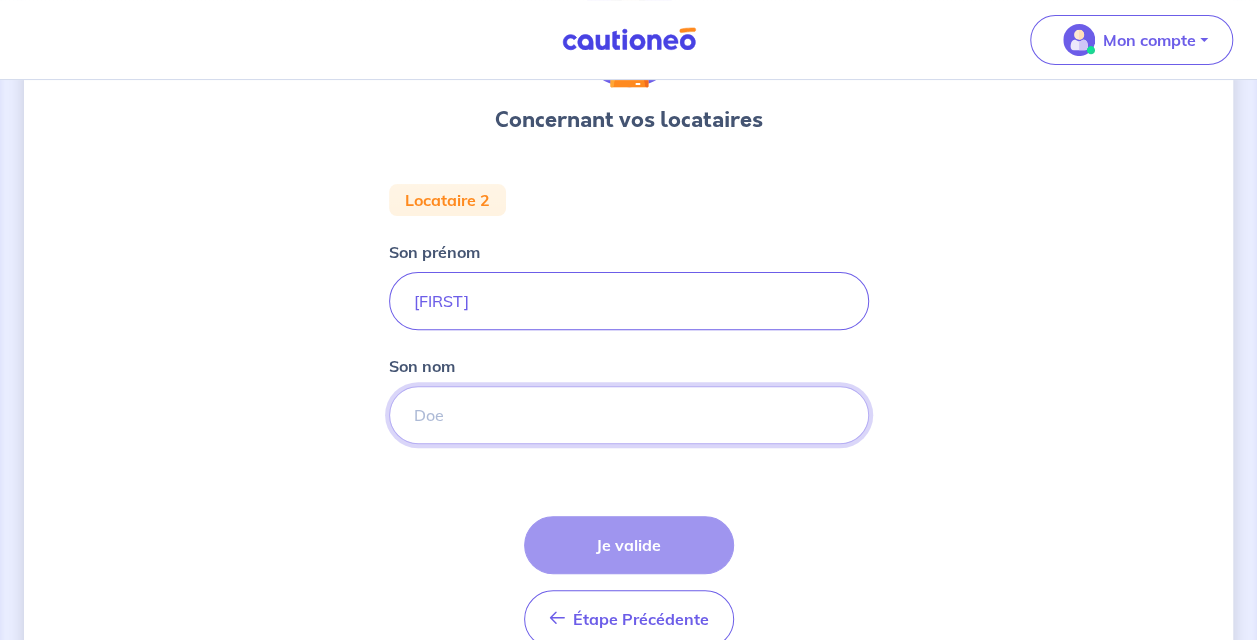 click on "Son nom" at bounding box center (629, 415) 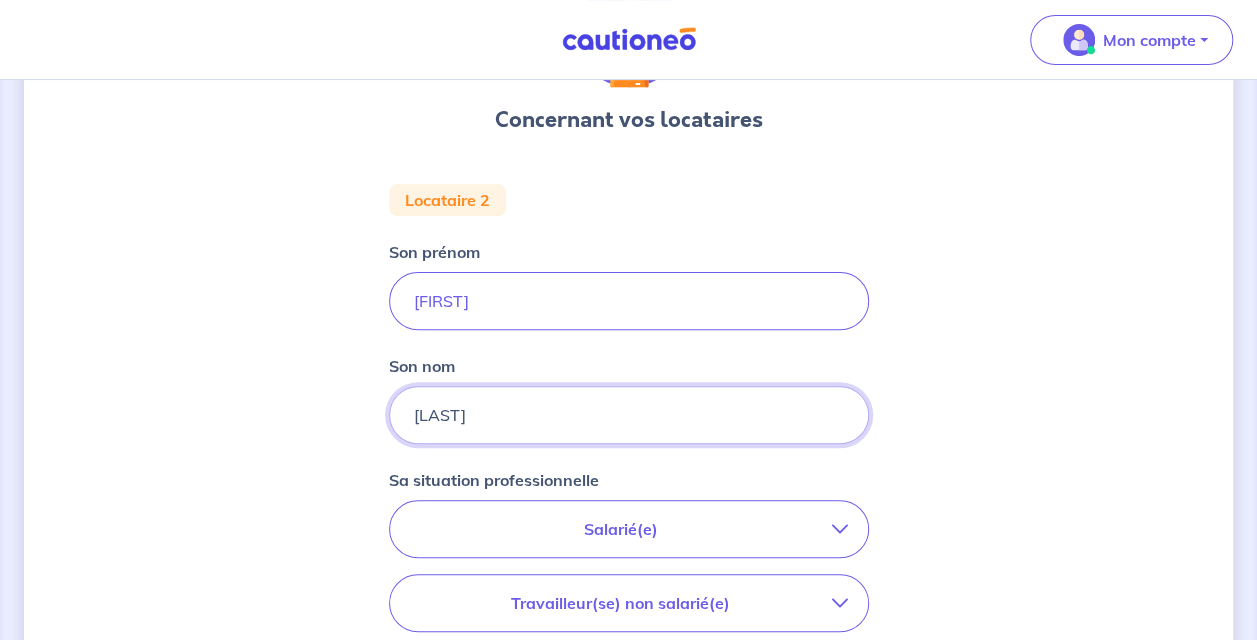 type on "[LAST]" 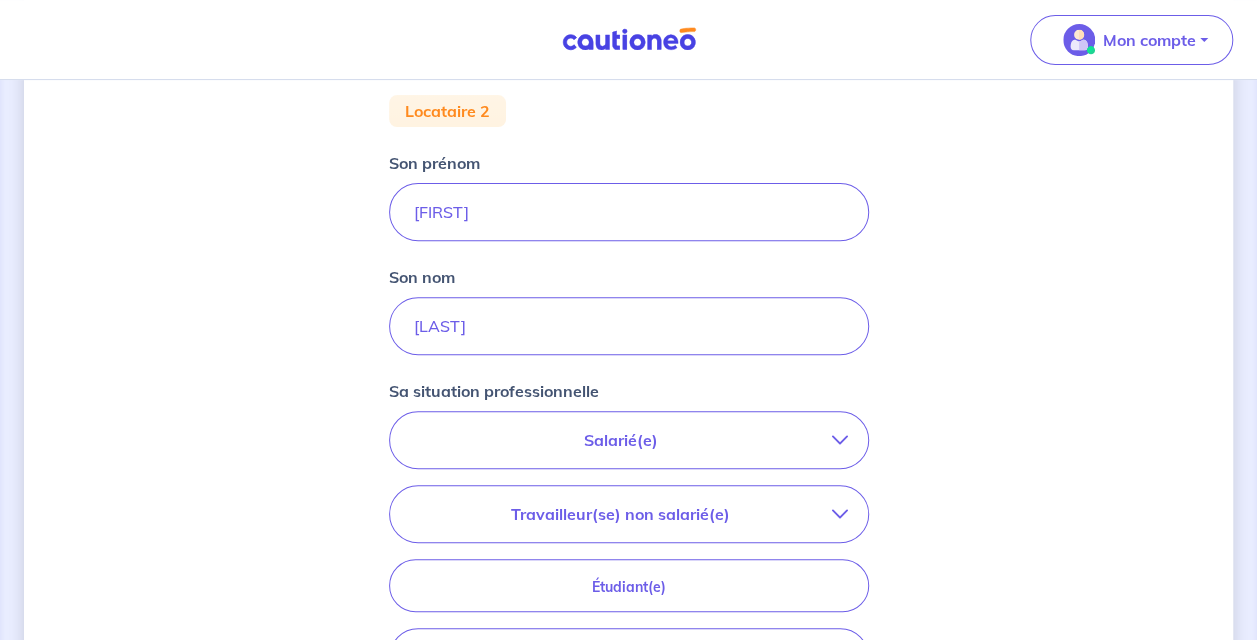 scroll, scrollTop: 270, scrollLeft: 0, axis: vertical 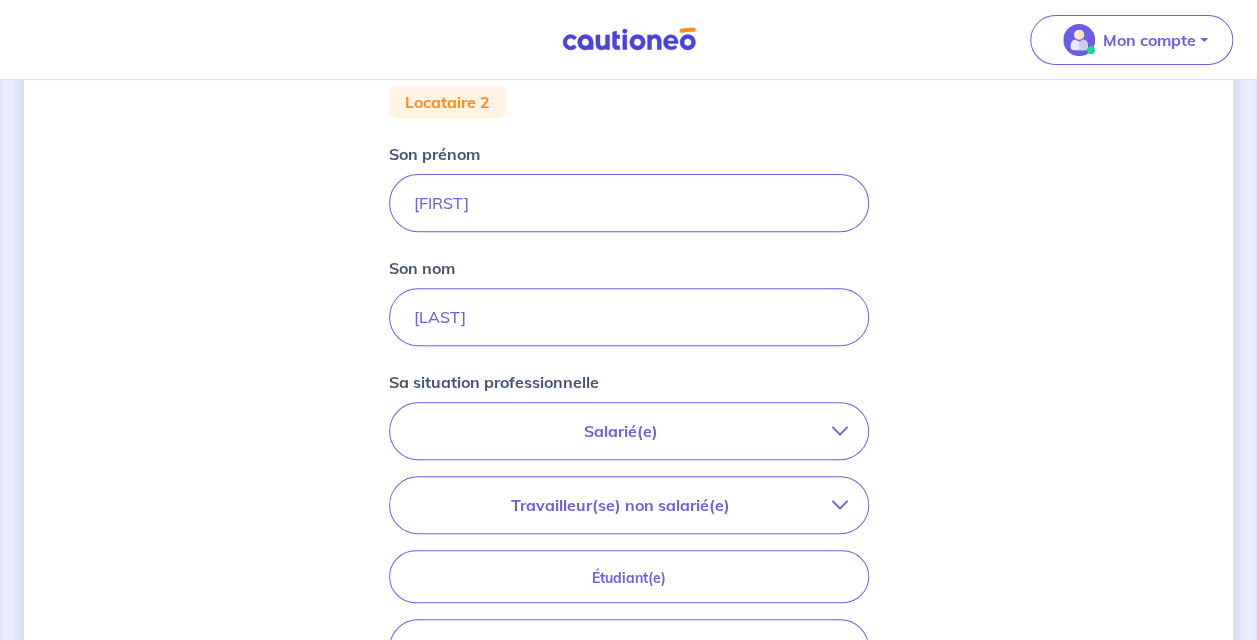 click on "Salarié(e)" at bounding box center [621, 431] 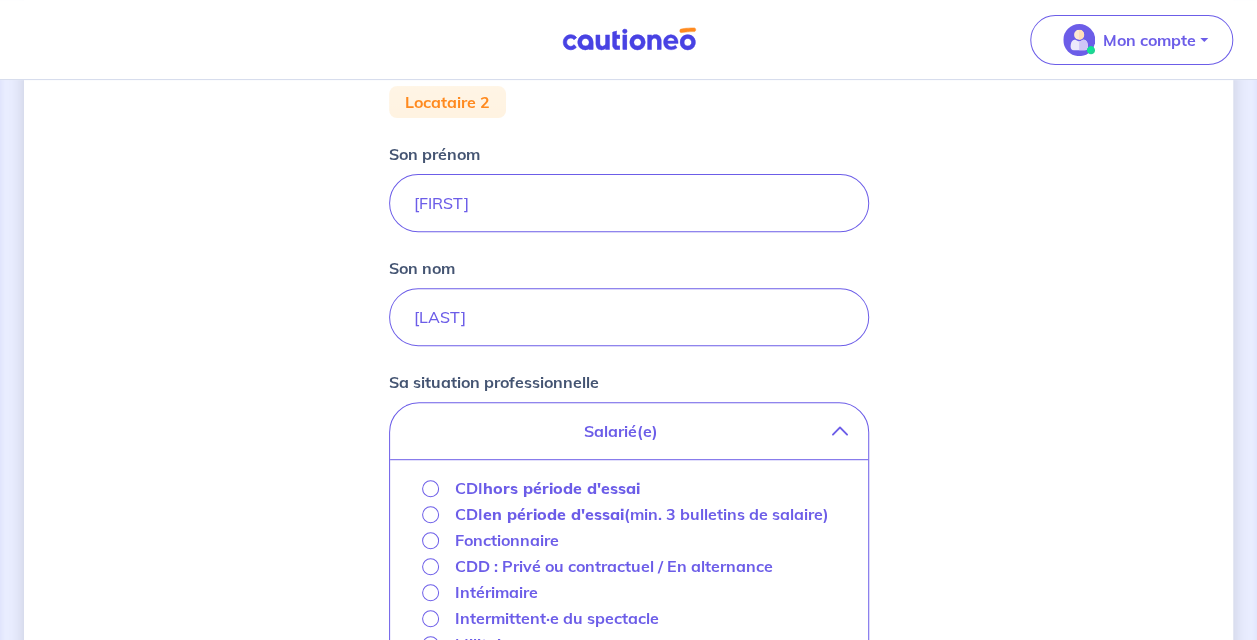 click on "hors période d'essai" at bounding box center (561, 488) 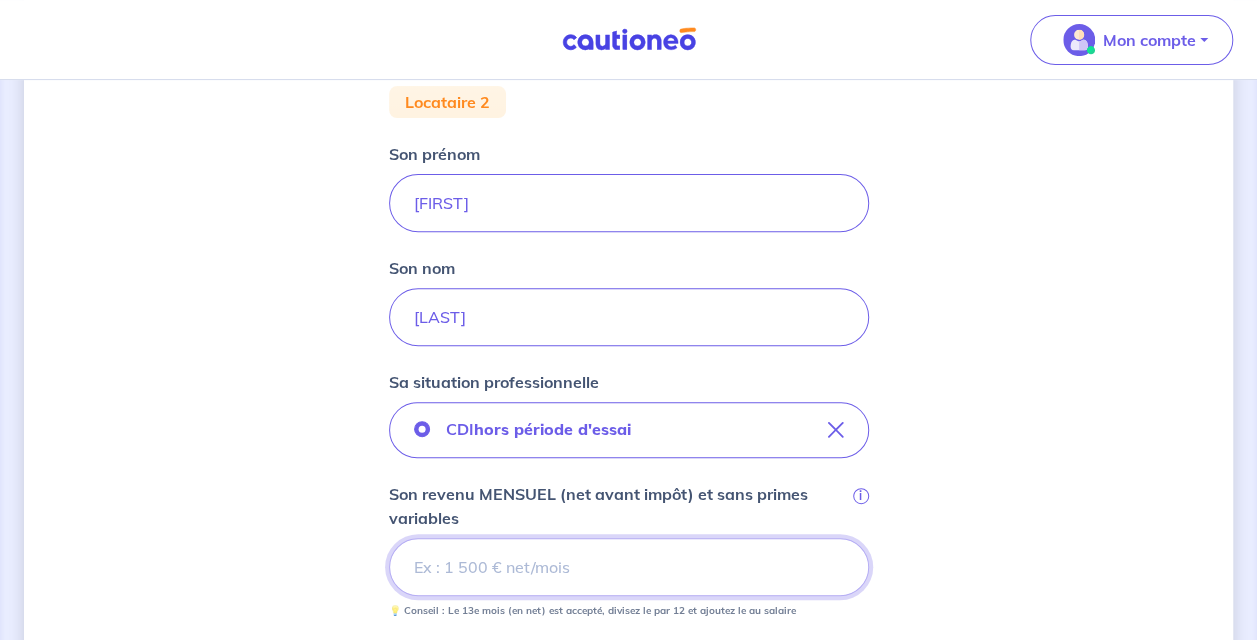 click on "Son revenu MENSUEL (net avant impôt) et sans primes variables i" at bounding box center (629, 567) 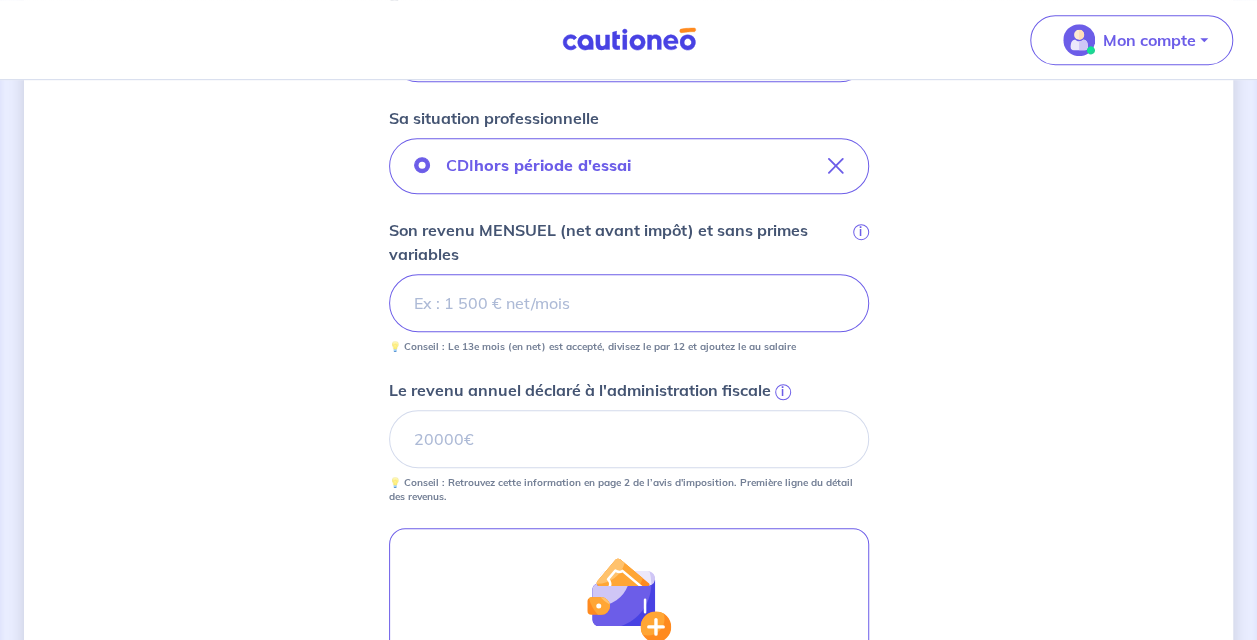 scroll, scrollTop: 570, scrollLeft: 0, axis: vertical 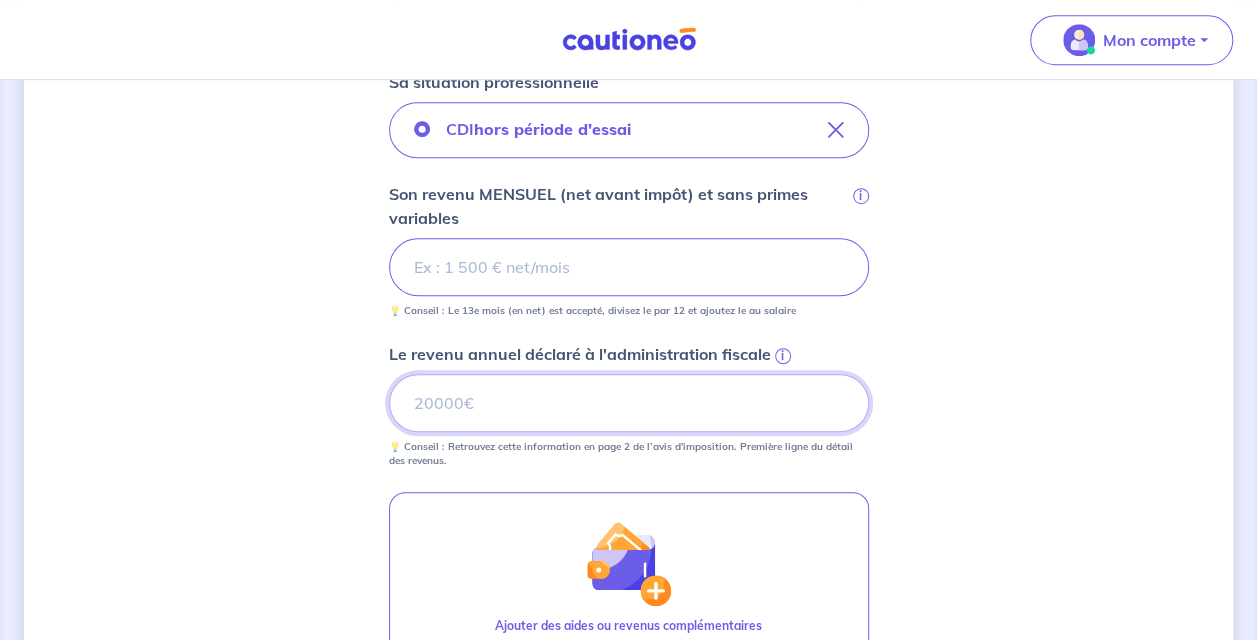 click on "Le revenu annuel déclaré à l'administration fiscale i" at bounding box center (629, 403) 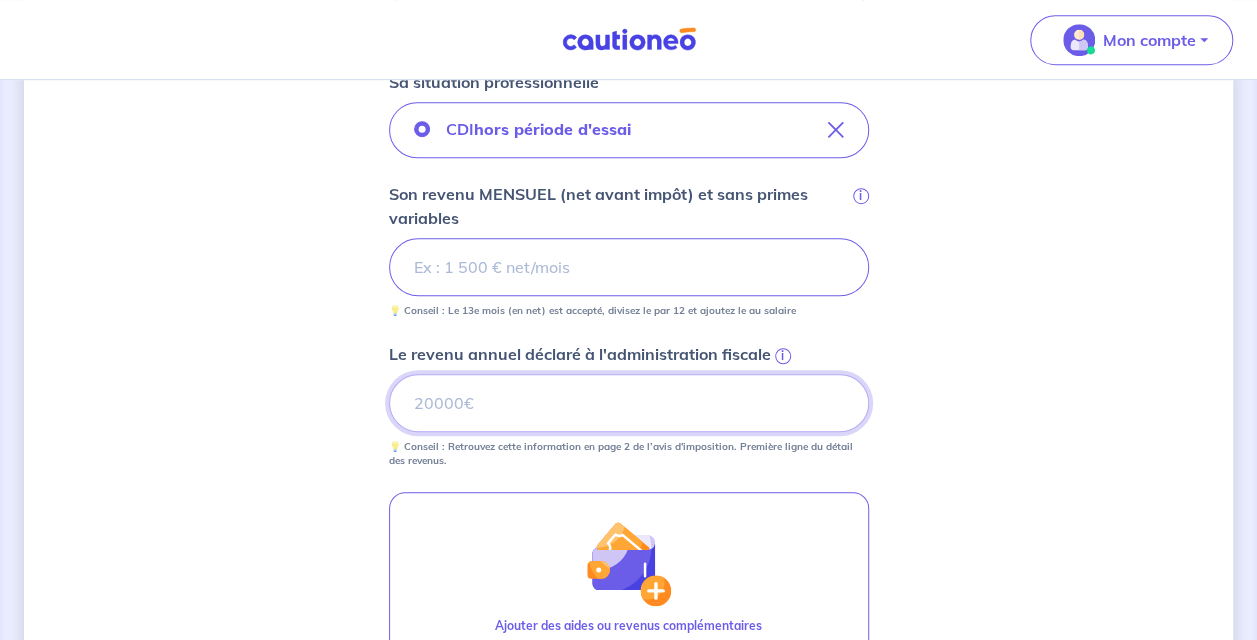 type on "[PRICE]" 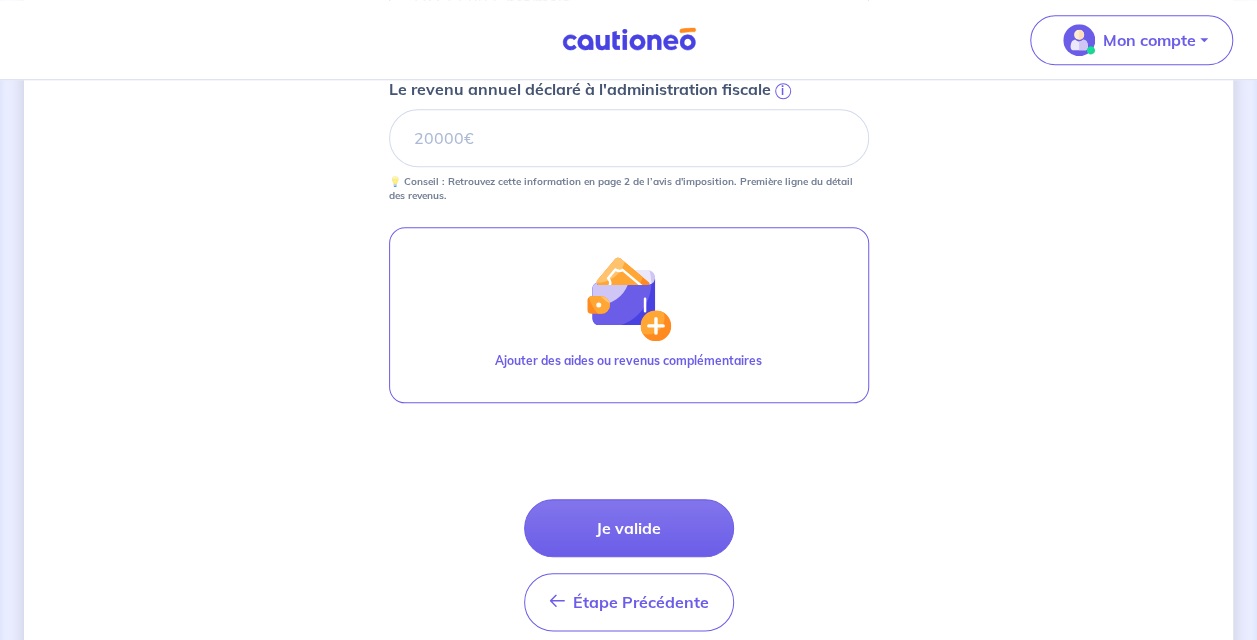 scroll, scrollTop: 840, scrollLeft: 0, axis: vertical 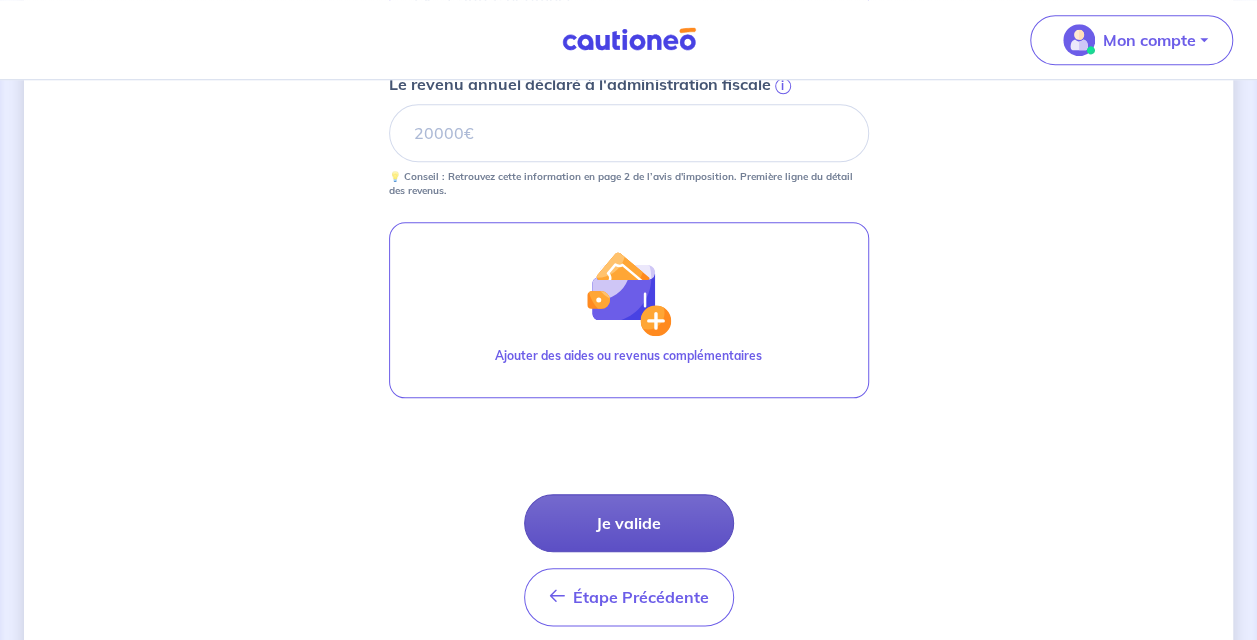 click on "Je valide" at bounding box center (629, 523) 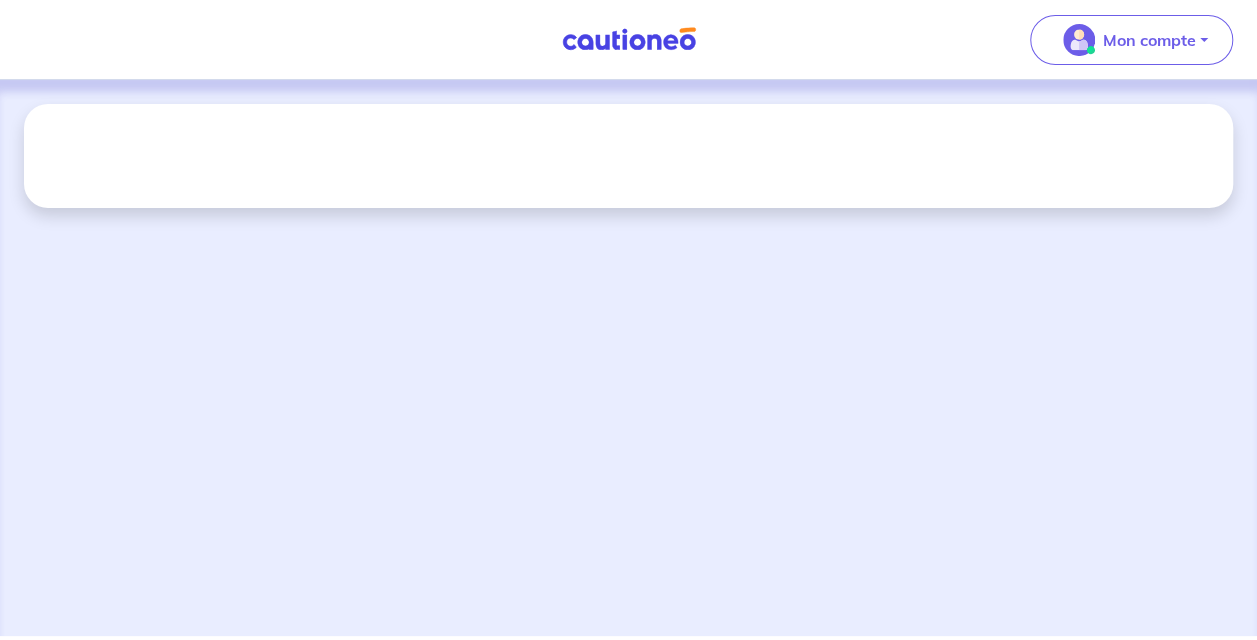 scroll, scrollTop: 0, scrollLeft: 0, axis: both 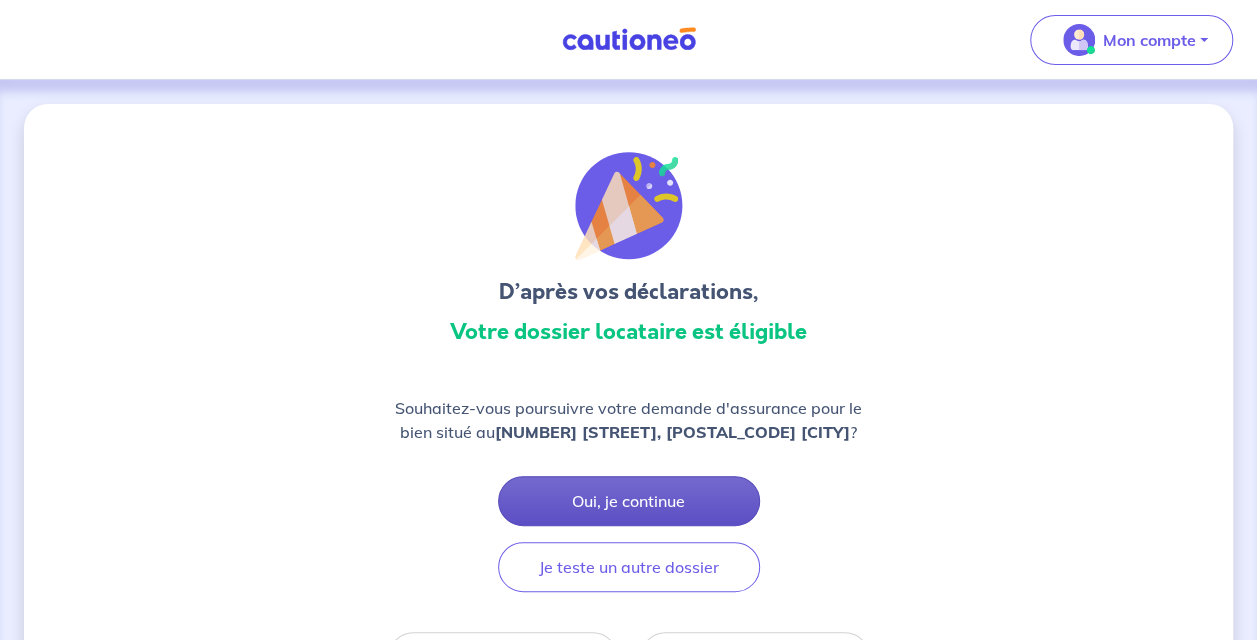 click on "Oui, je continue" at bounding box center [629, 501] 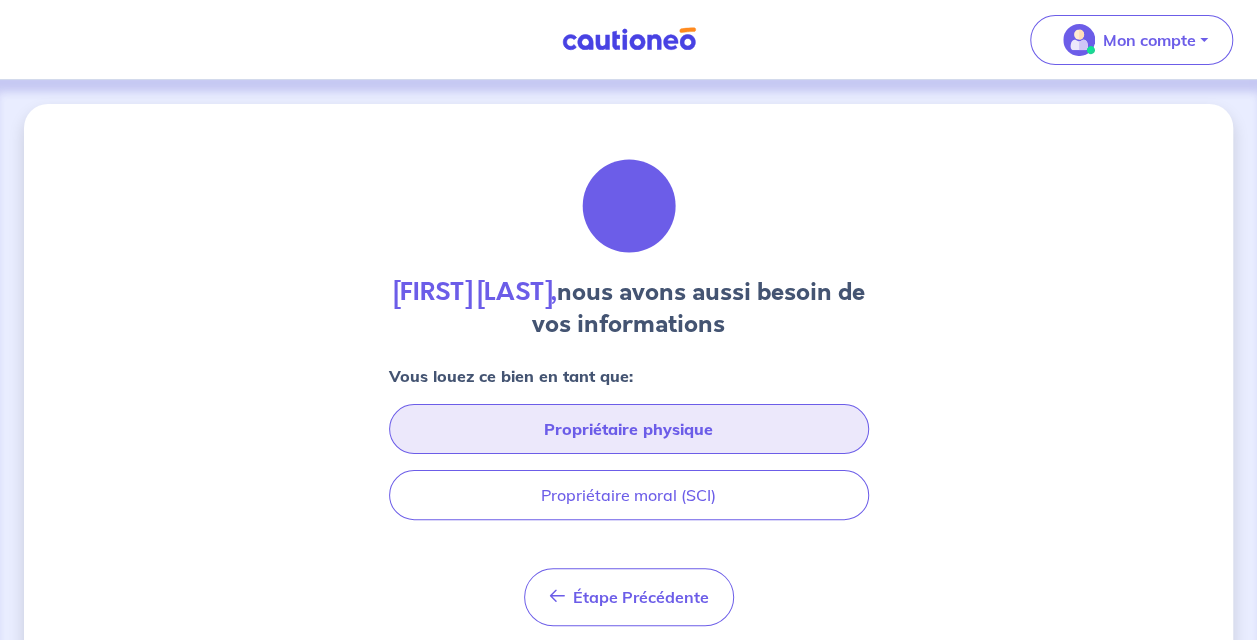 click on "Propriétaire physique" at bounding box center [629, 429] 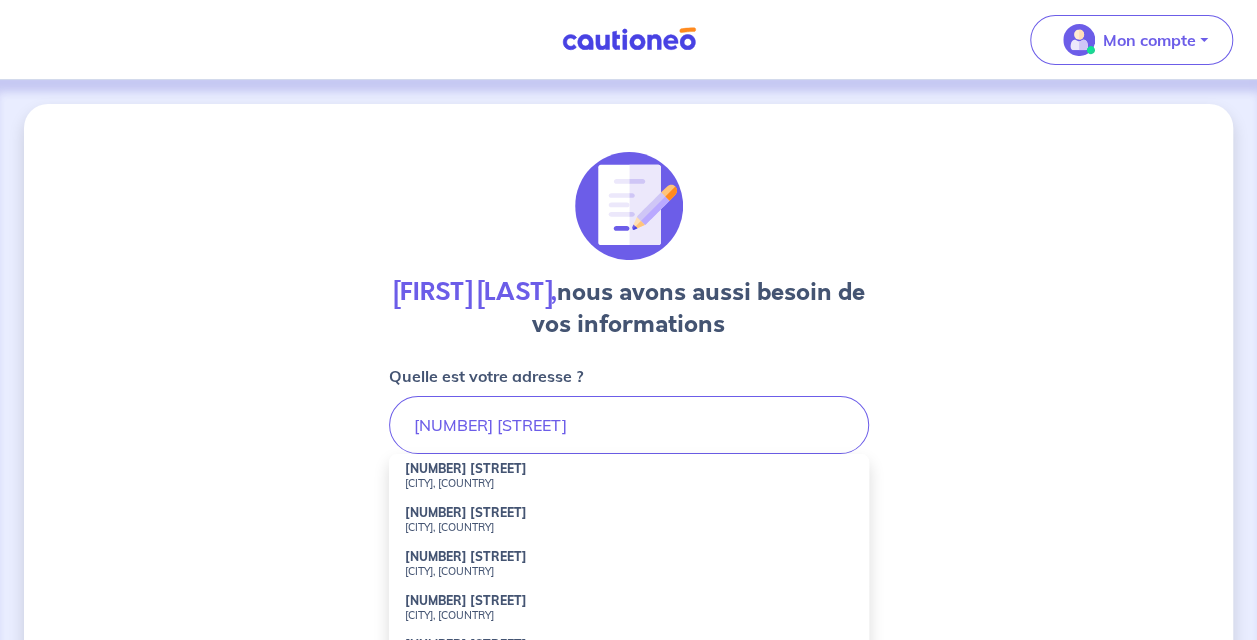 click on "[NUMBER] [STREET]" at bounding box center (466, 468) 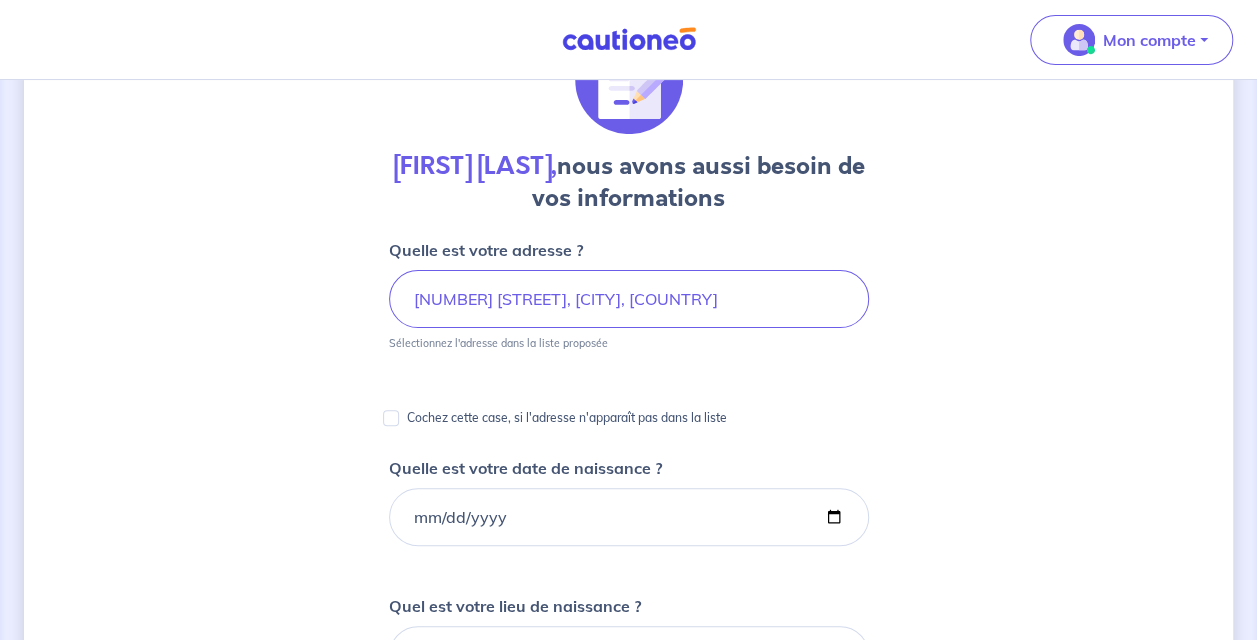 scroll, scrollTop: 130, scrollLeft: 0, axis: vertical 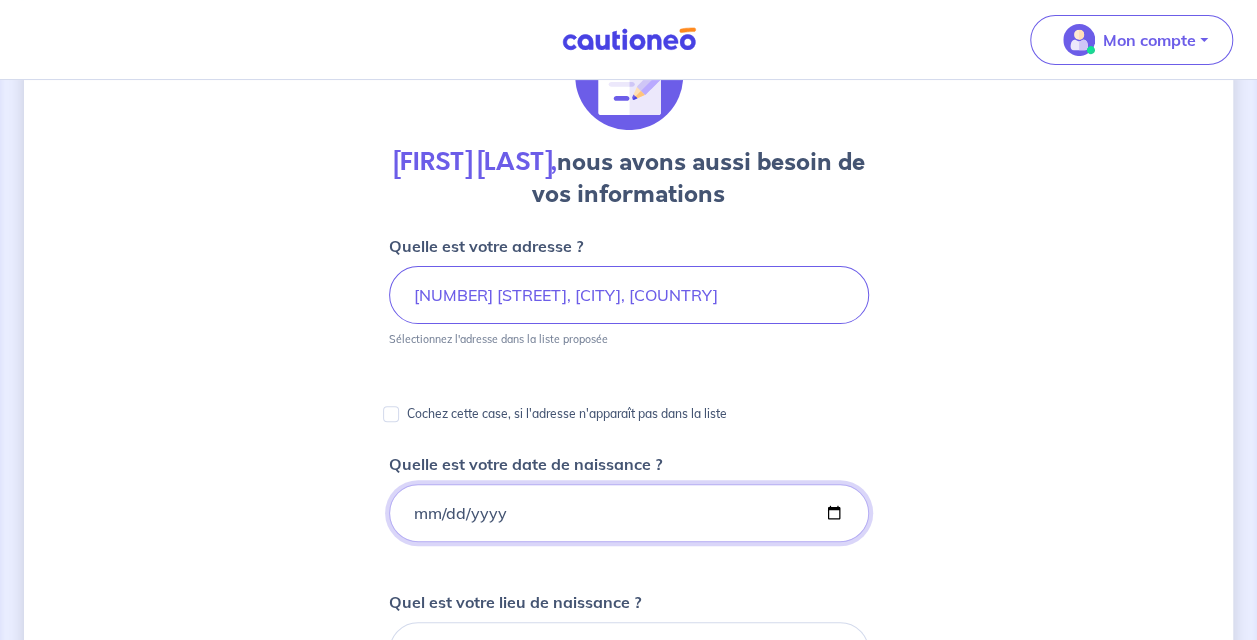 click on "Quelle est votre date de naissance ?" at bounding box center (629, 513) 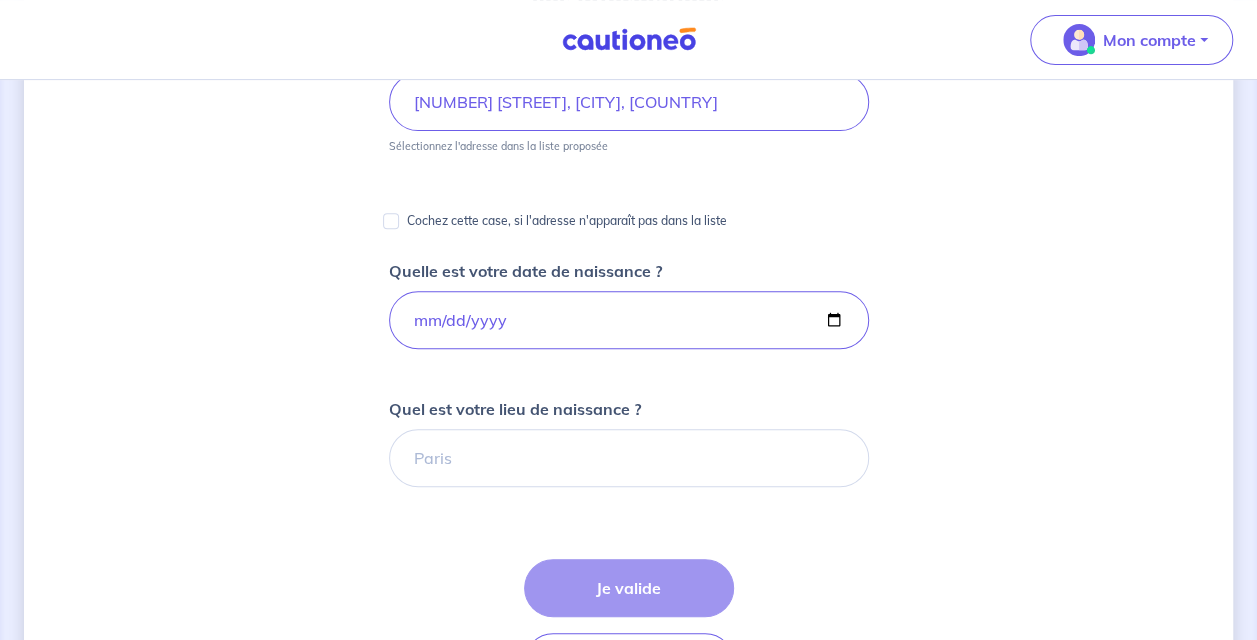 scroll, scrollTop: 324, scrollLeft: 0, axis: vertical 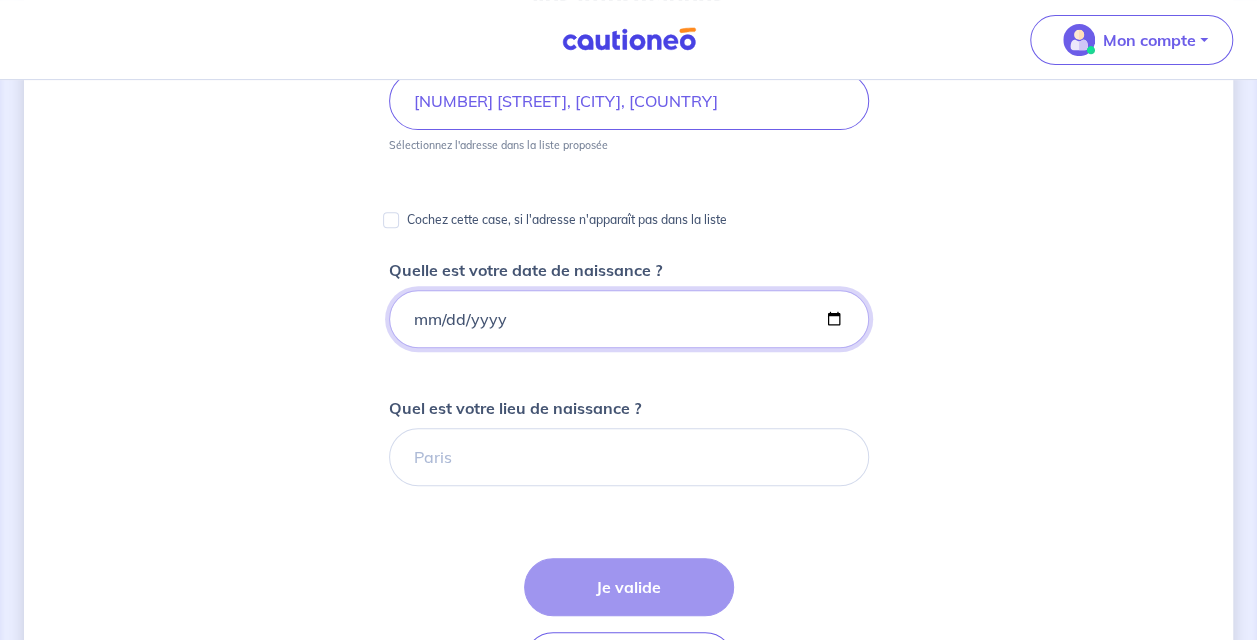 click on "[DATE]" at bounding box center (629, 319) 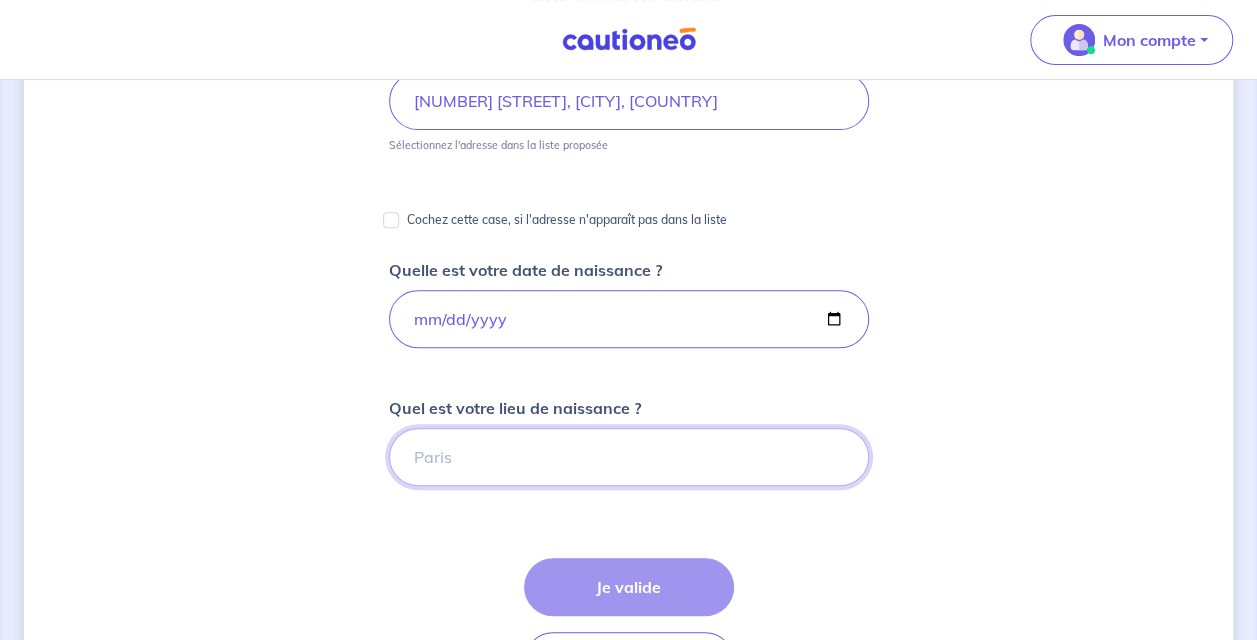 click on "Quel est votre lieu de naissance ?" at bounding box center [629, 457] 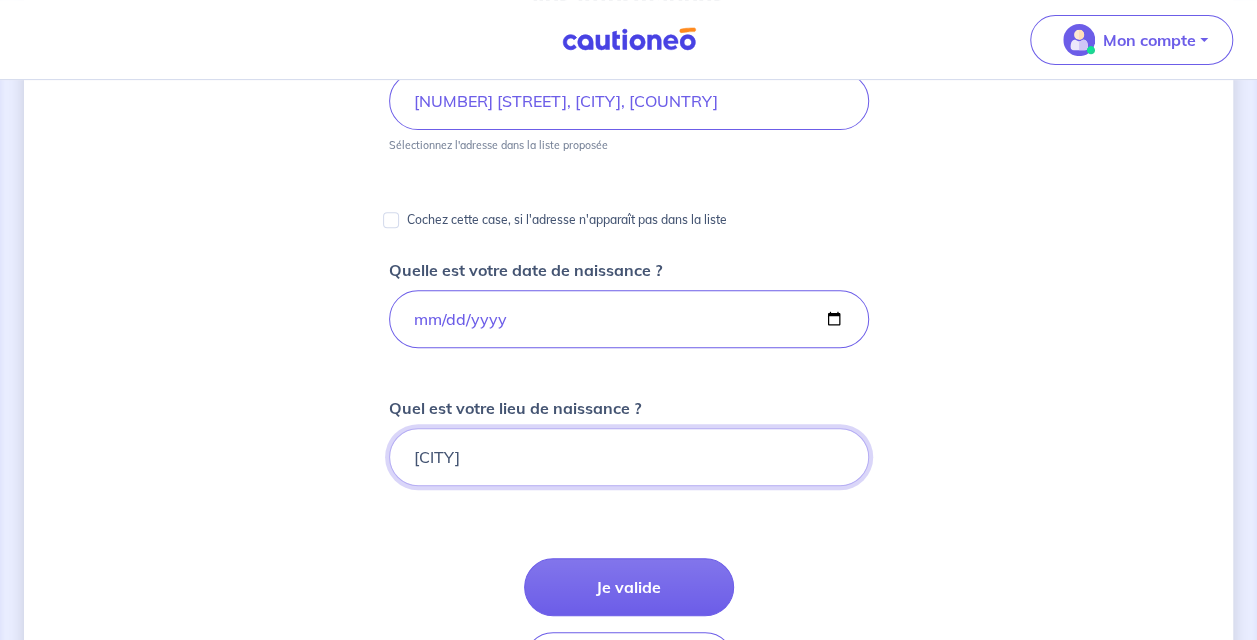 type on "[CITY]" 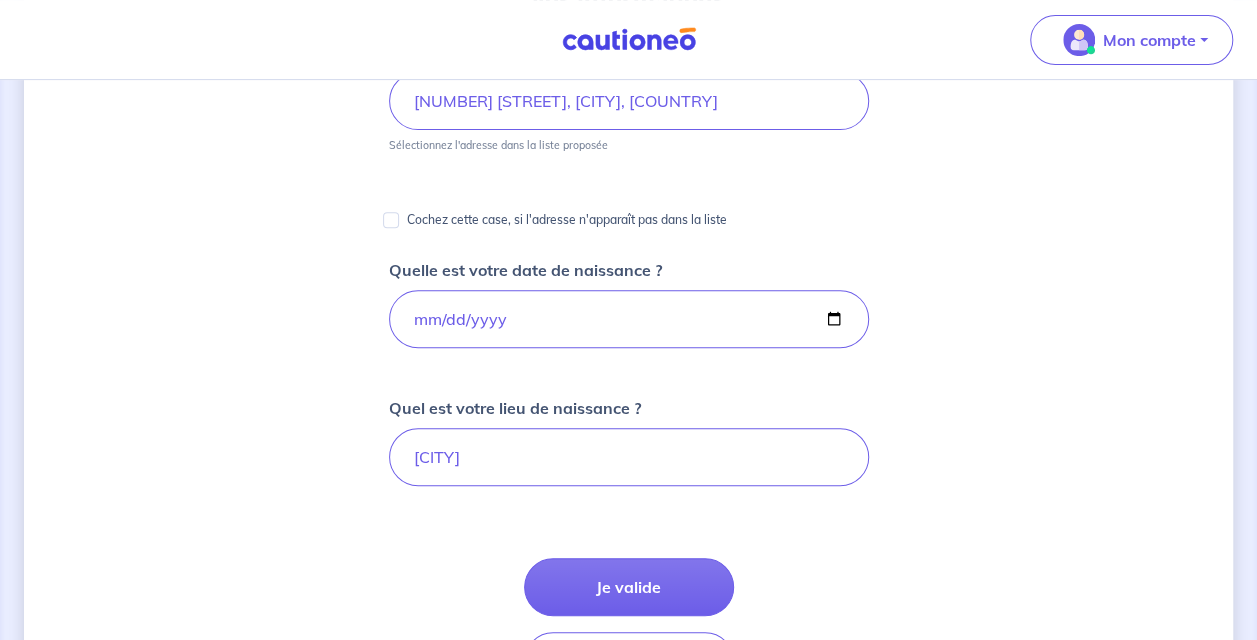 click on "Je valide" at bounding box center [629, 587] 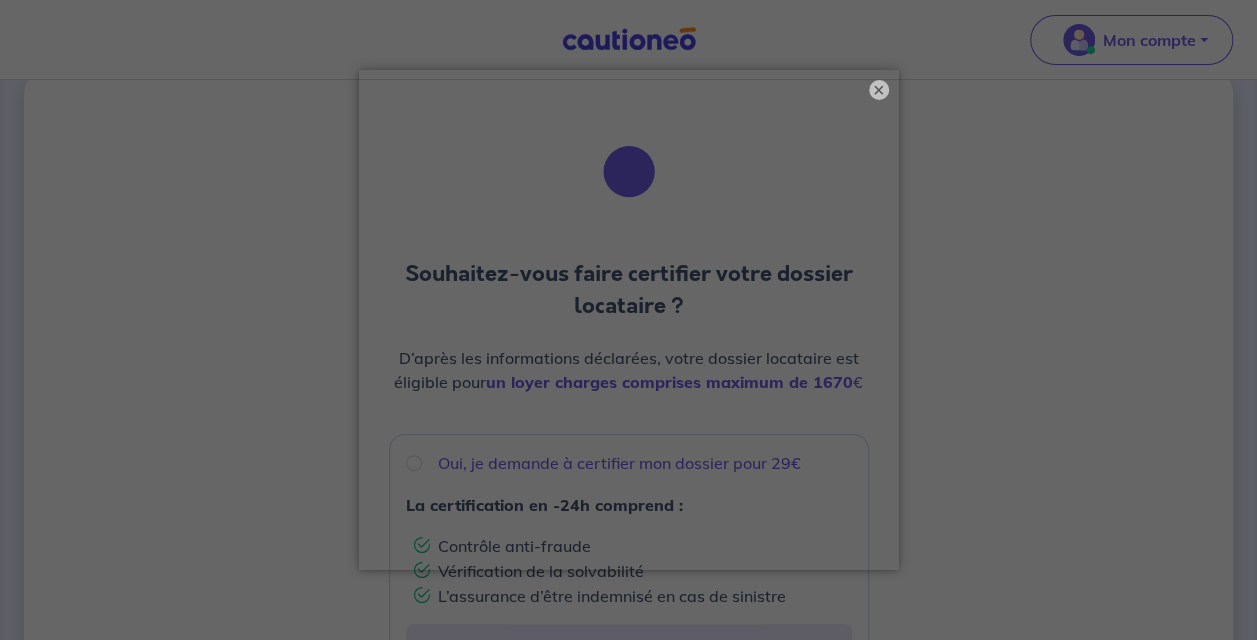 scroll, scrollTop: 45, scrollLeft: 0, axis: vertical 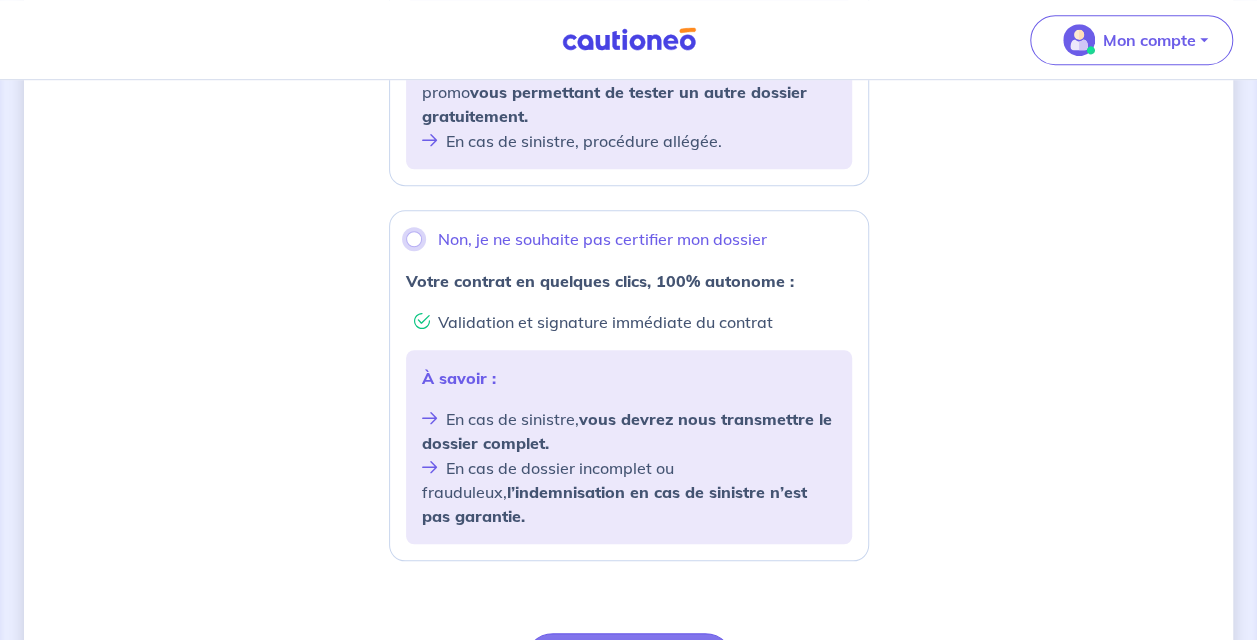 click on "Non, je ne souhaite pas certifier mon dossier" at bounding box center [414, 239] 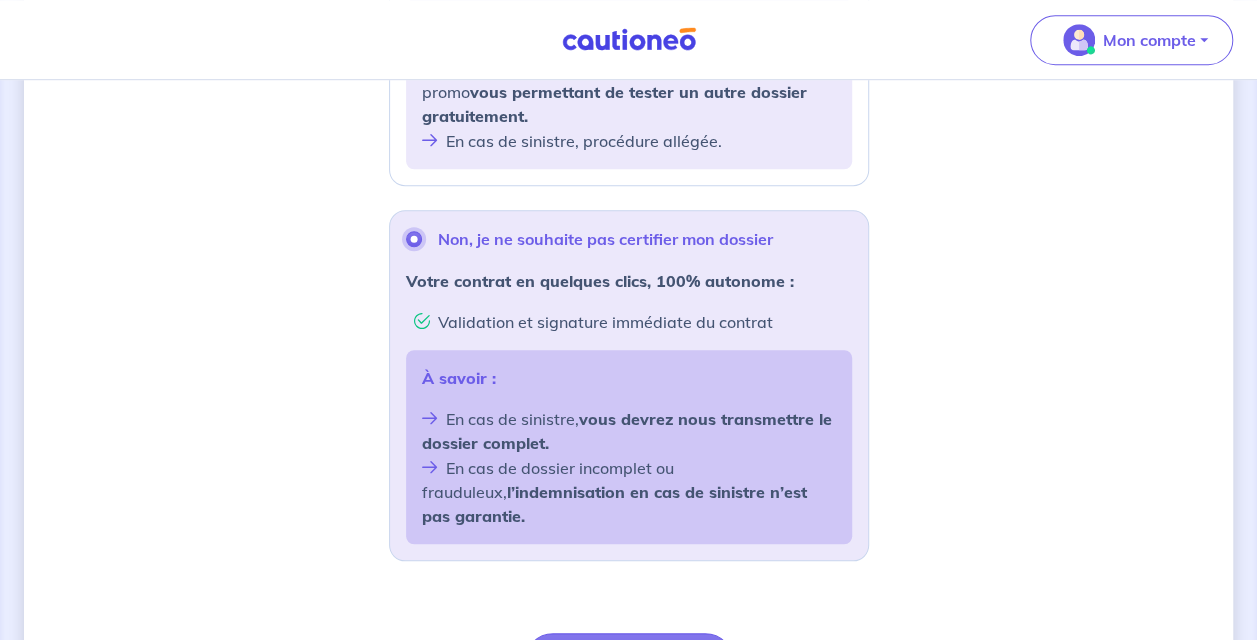 scroll, scrollTop: 850, scrollLeft: 0, axis: vertical 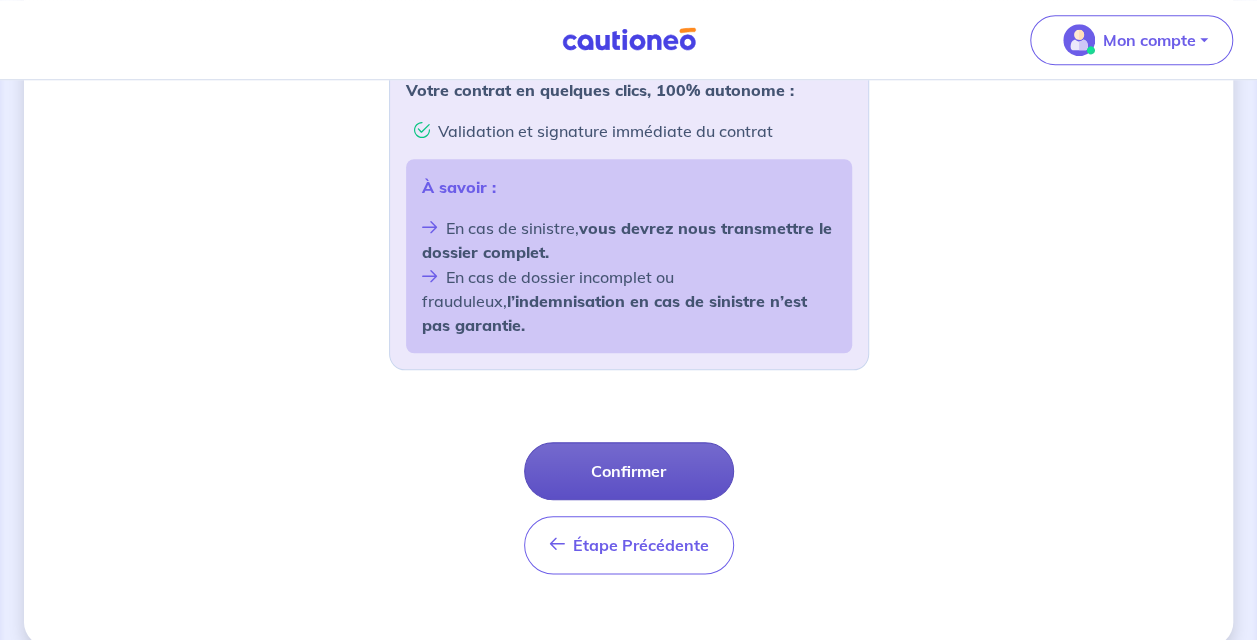 click on "Confirmer" at bounding box center [629, 471] 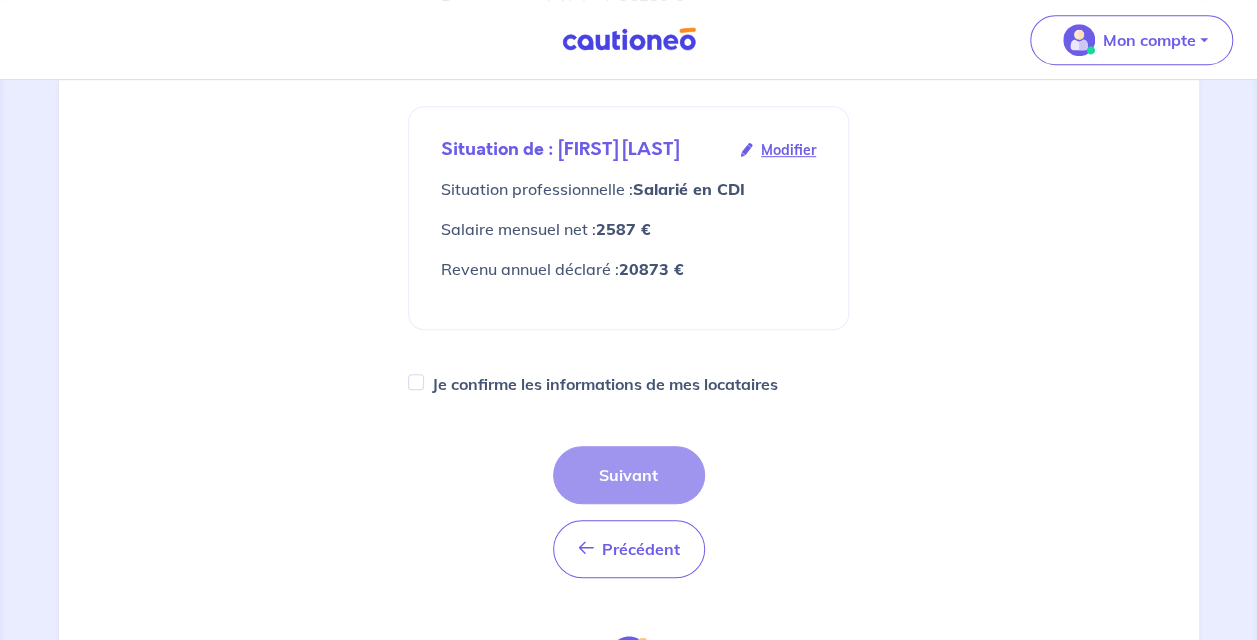 scroll, scrollTop: 591, scrollLeft: 0, axis: vertical 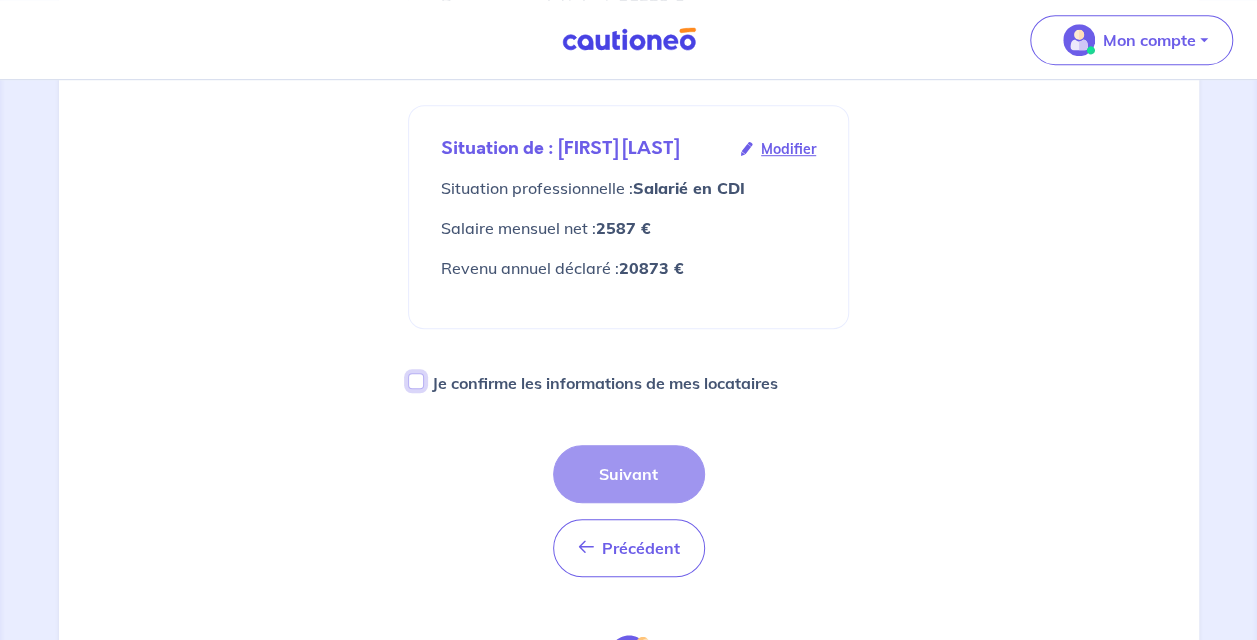 click on "Je confirme les informations de mes locataires" at bounding box center (416, 381) 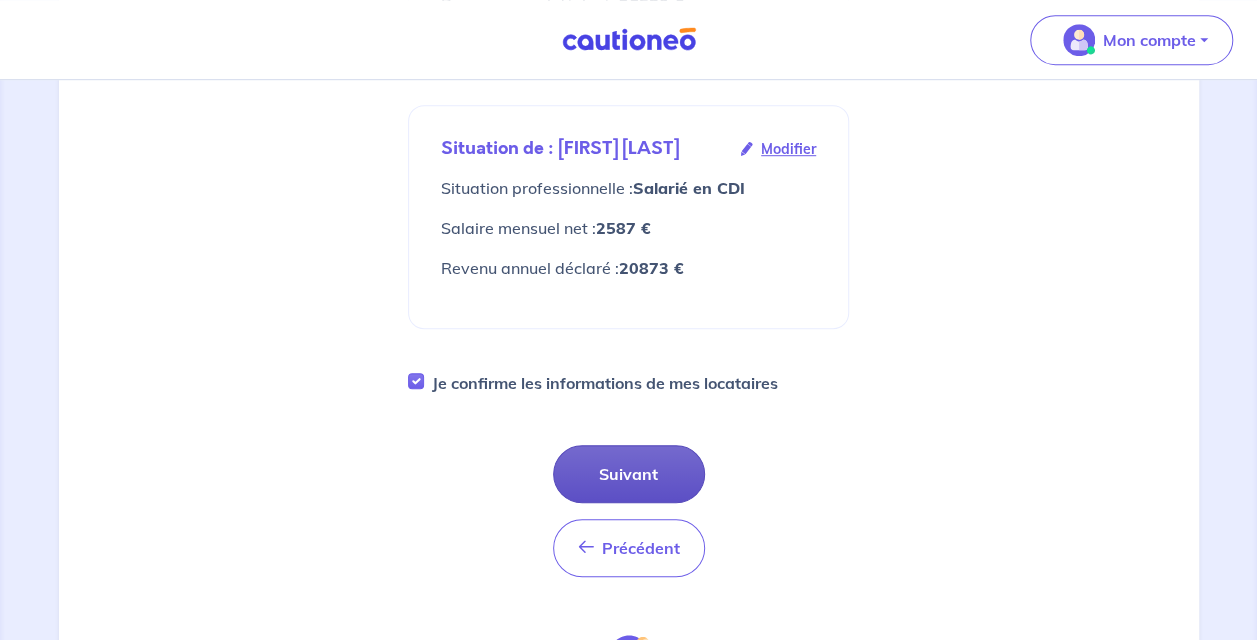 click on "Suivant" at bounding box center [629, 474] 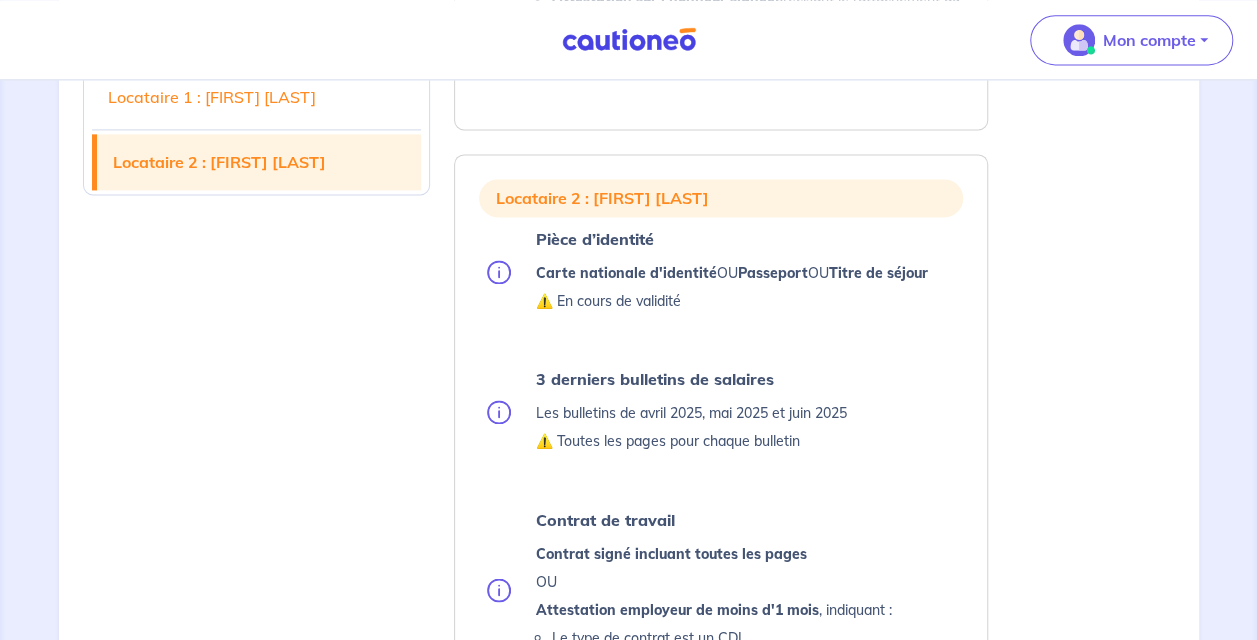 scroll, scrollTop: 1474, scrollLeft: 0, axis: vertical 